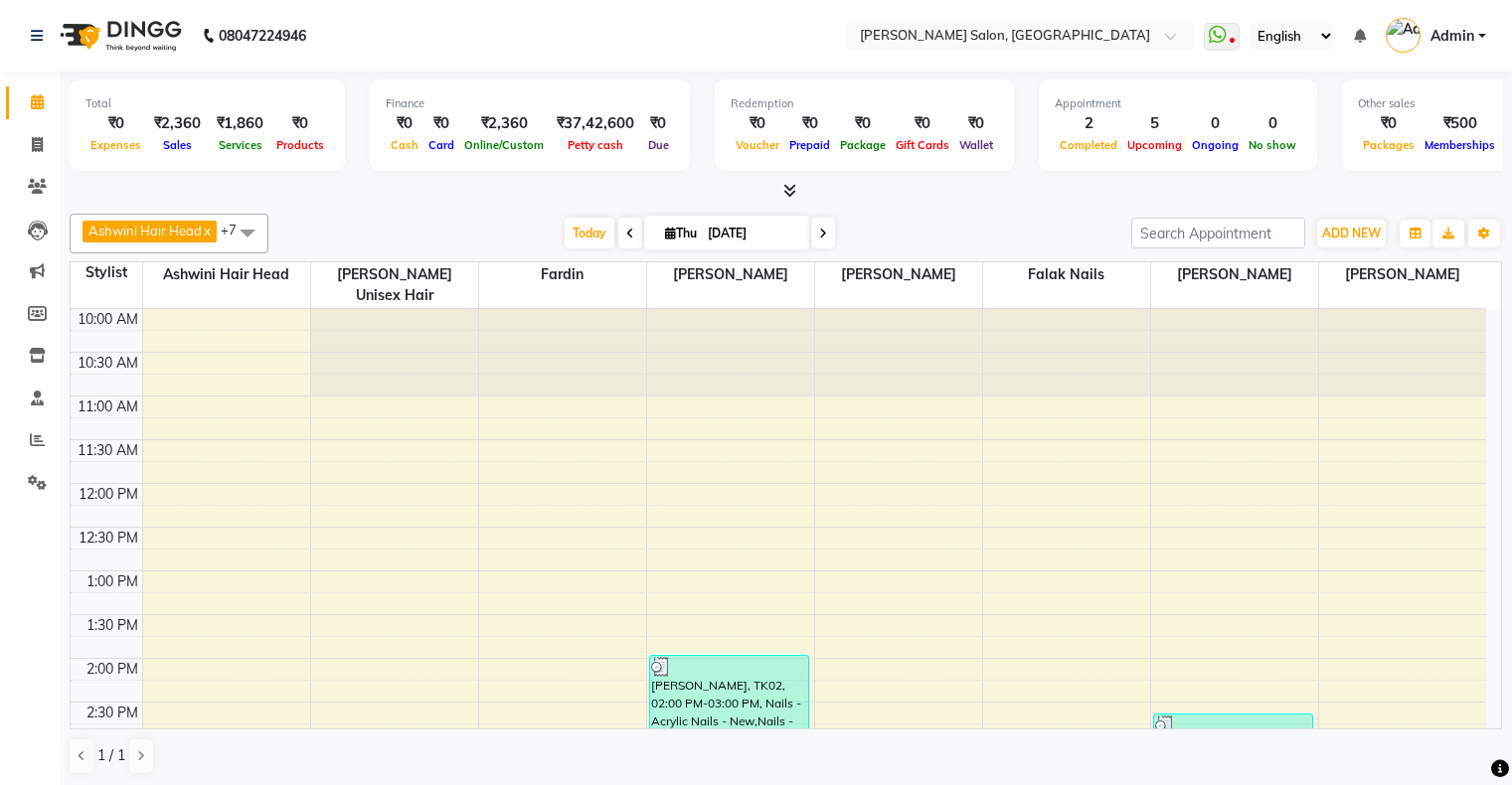 scroll, scrollTop: 0, scrollLeft: 0, axis: both 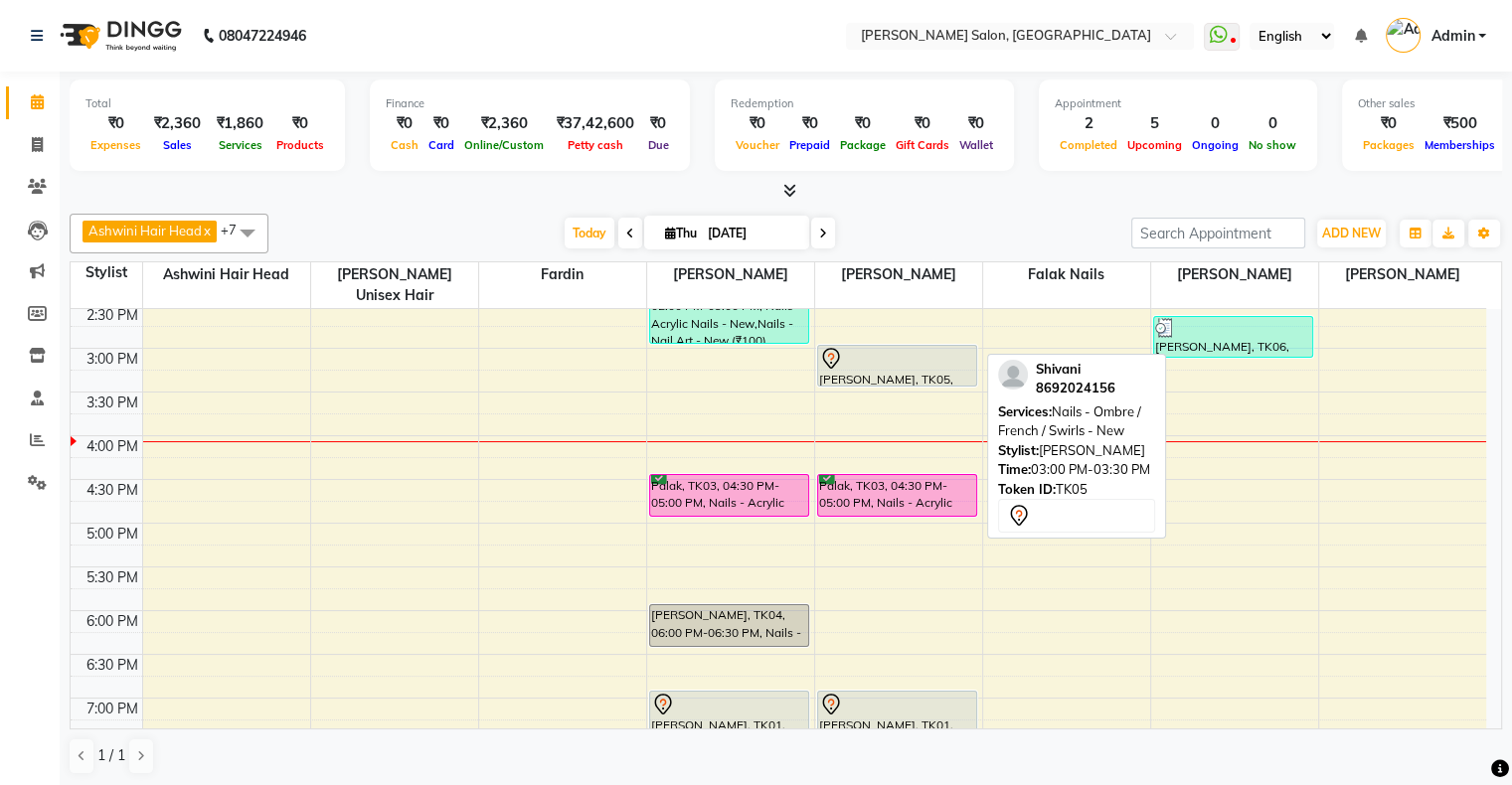 click at bounding box center (898, 359) 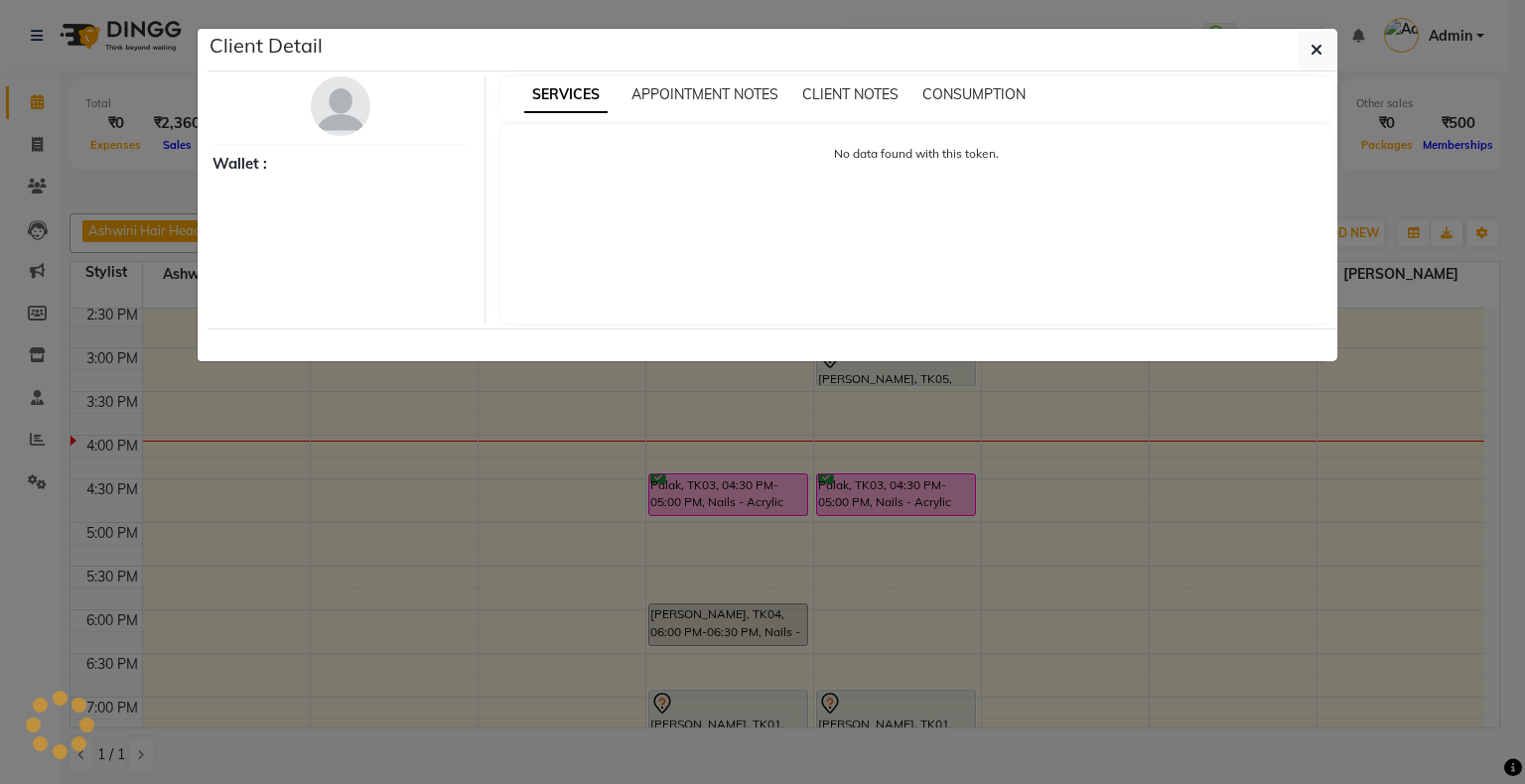 select on "7" 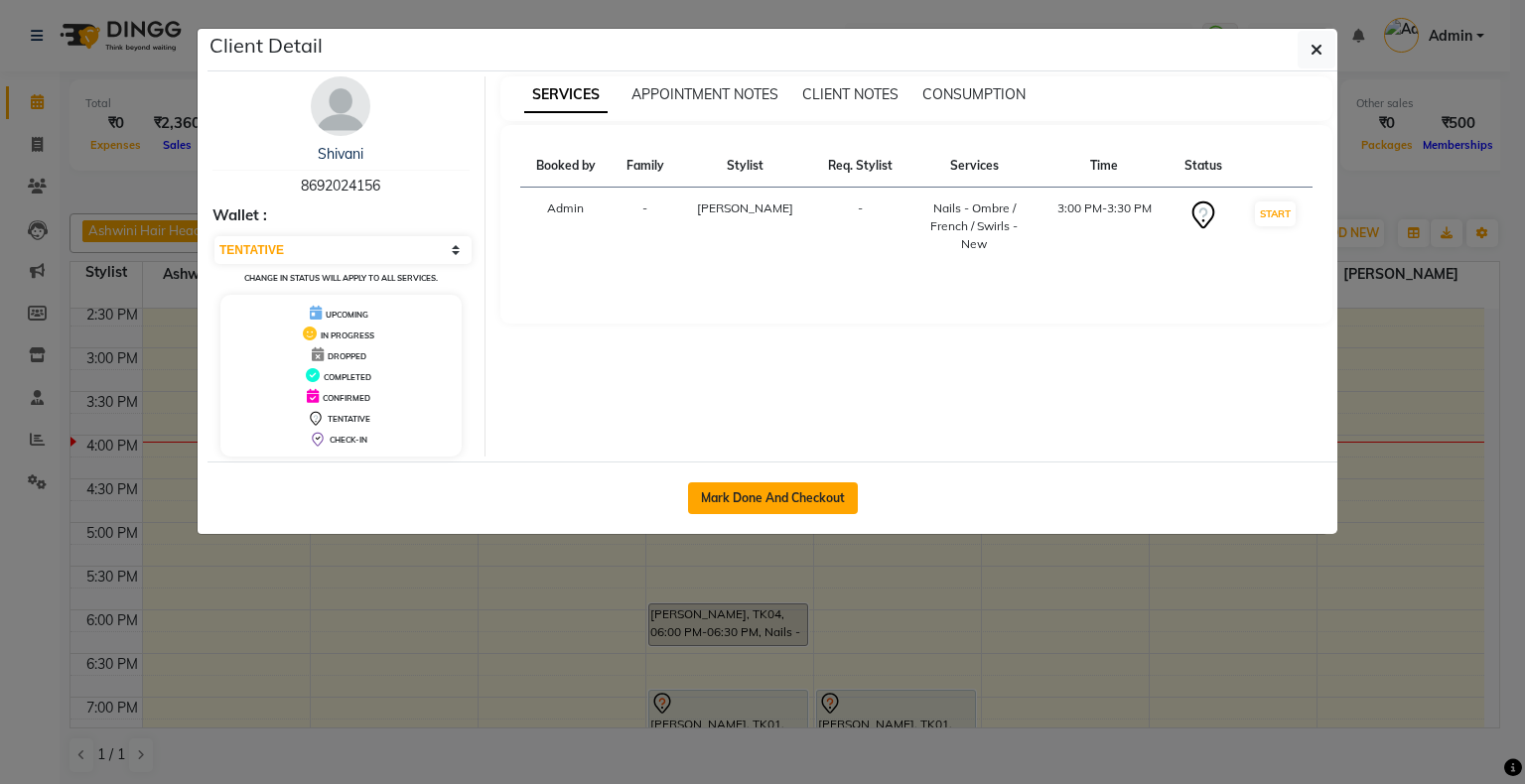 click on "Mark Done And Checkout" 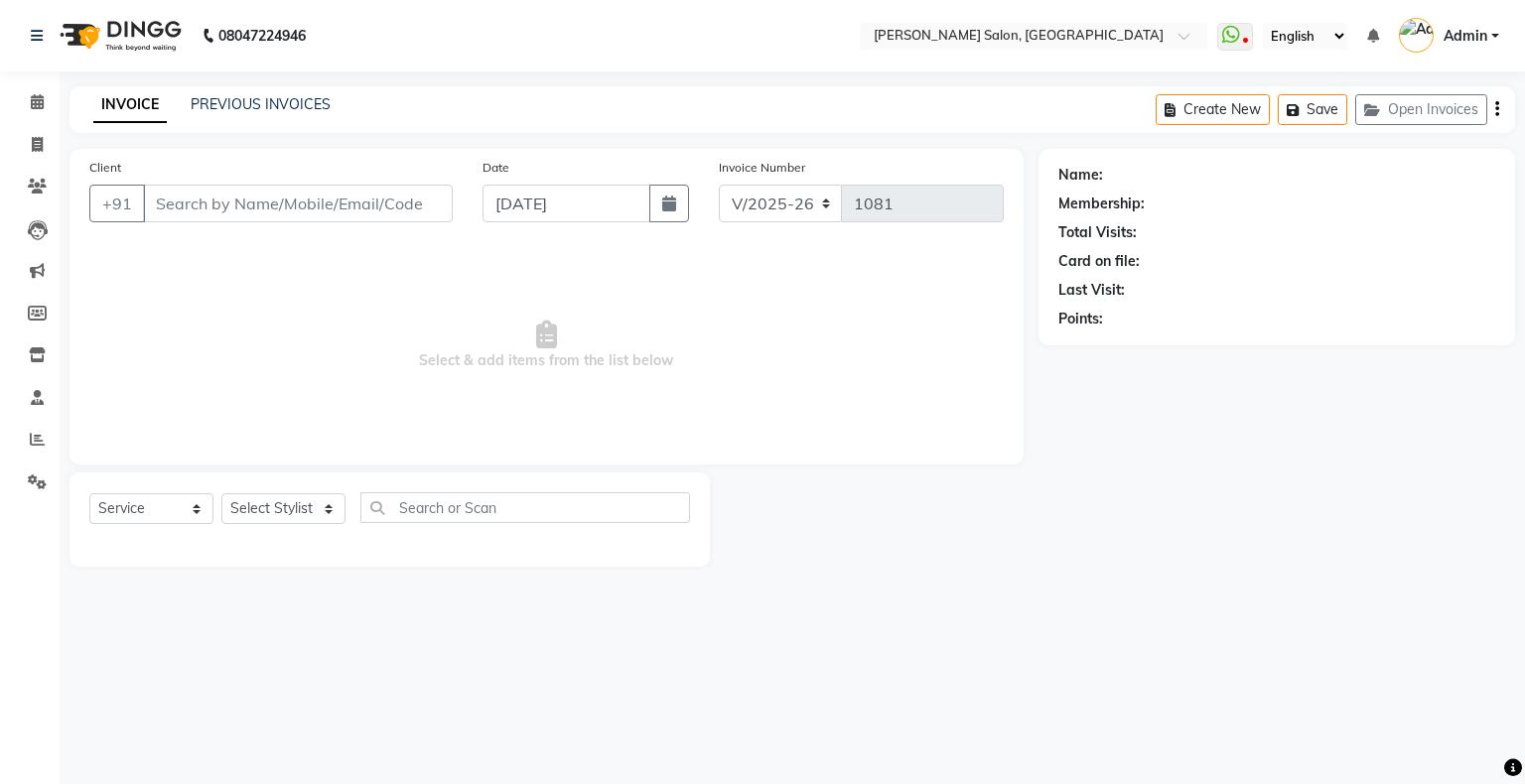 type on "8692024156" 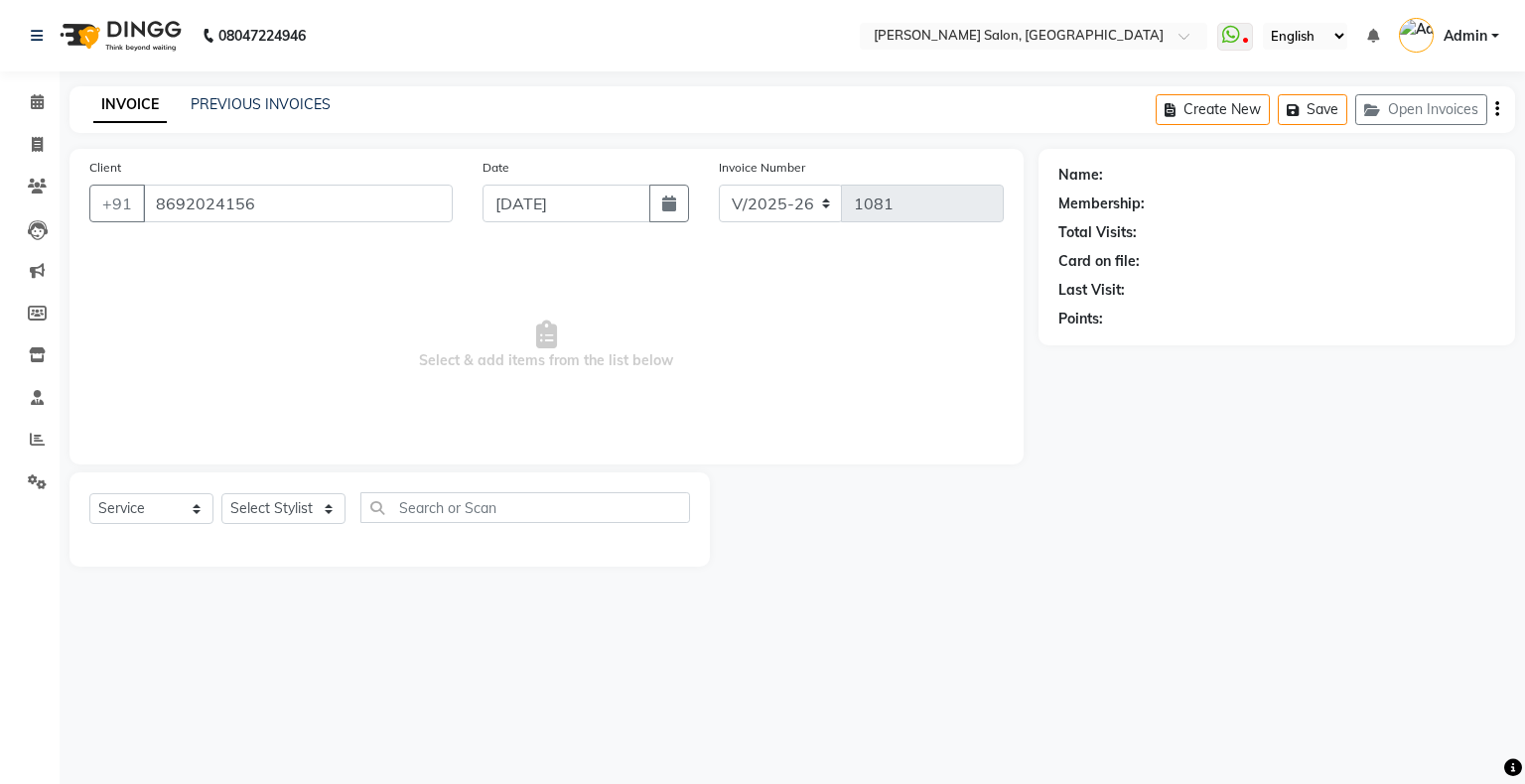 select on "82272" 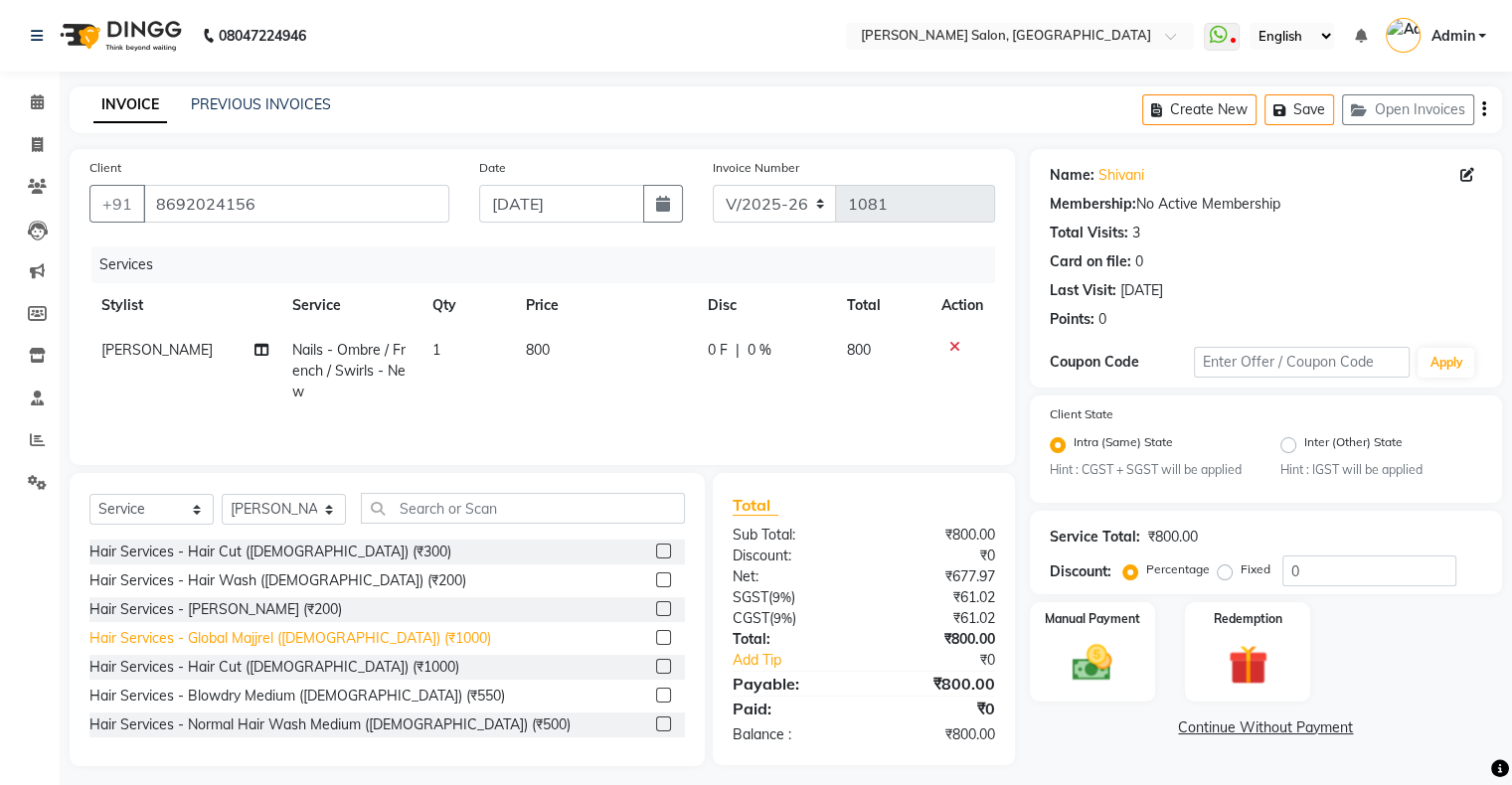 click on "Hair Services - Global Majjrel ([DEMOGRAPHIC_DATA]) (₹1000)" 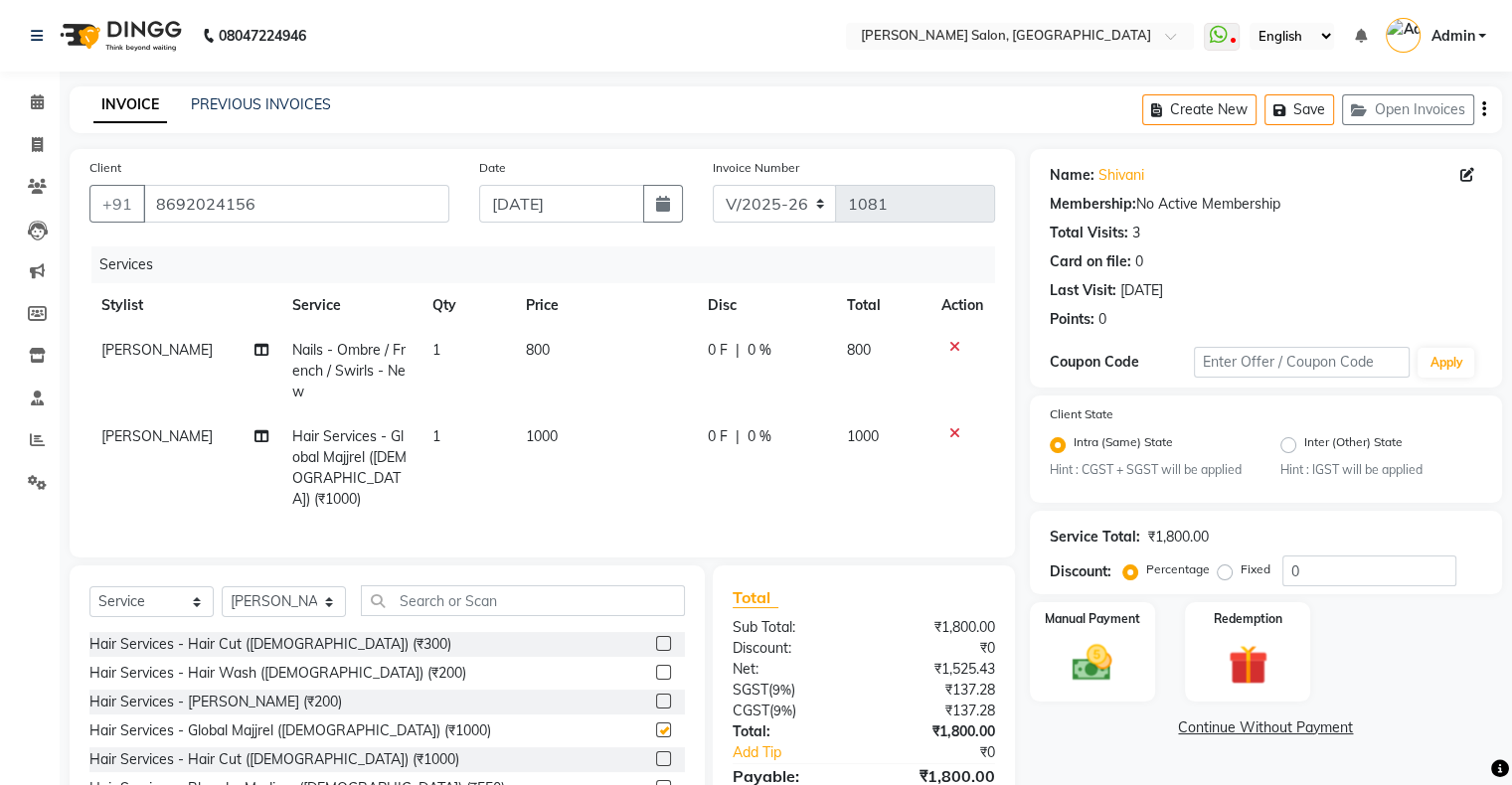 checkbox on "false" 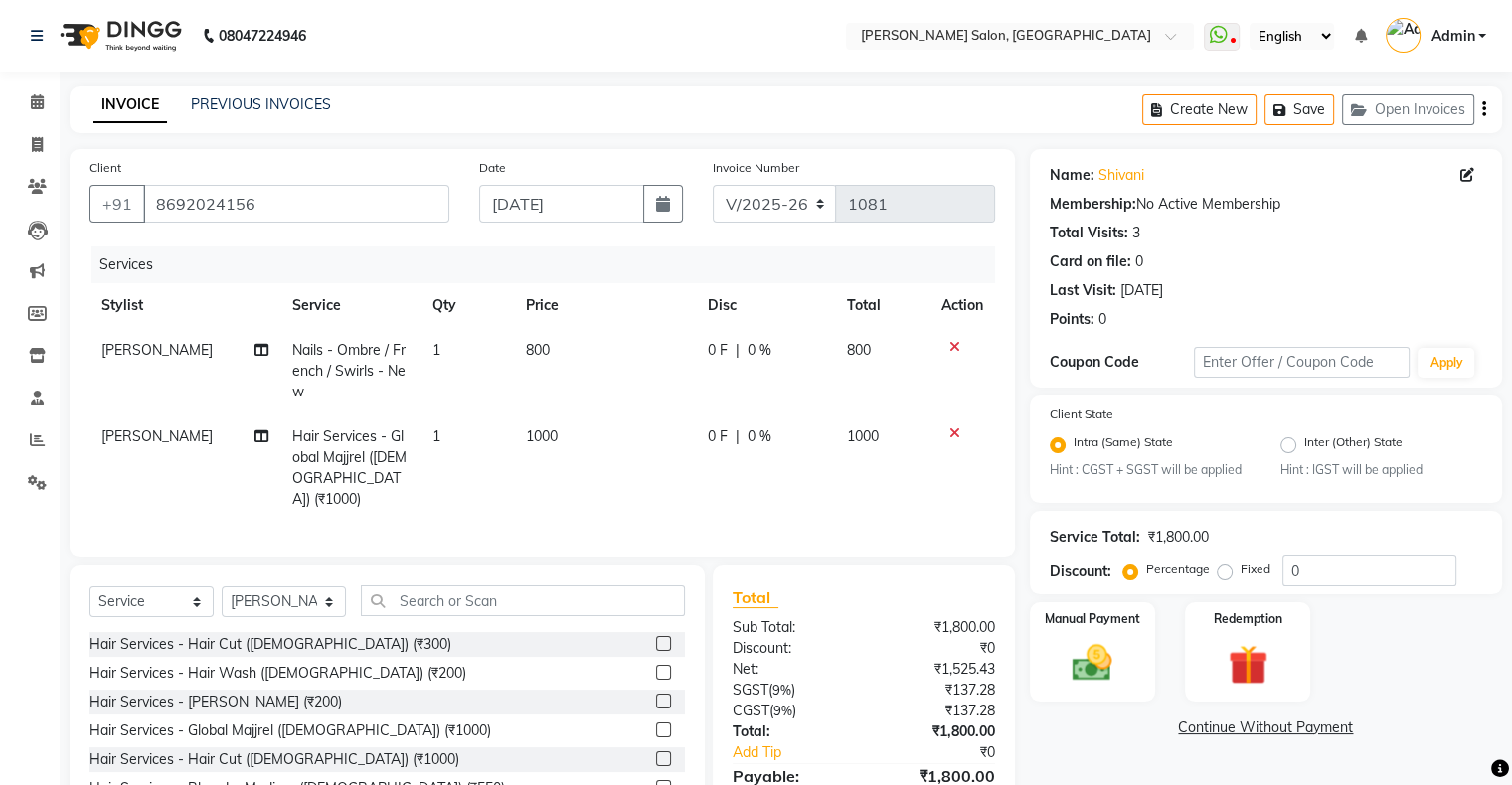 click 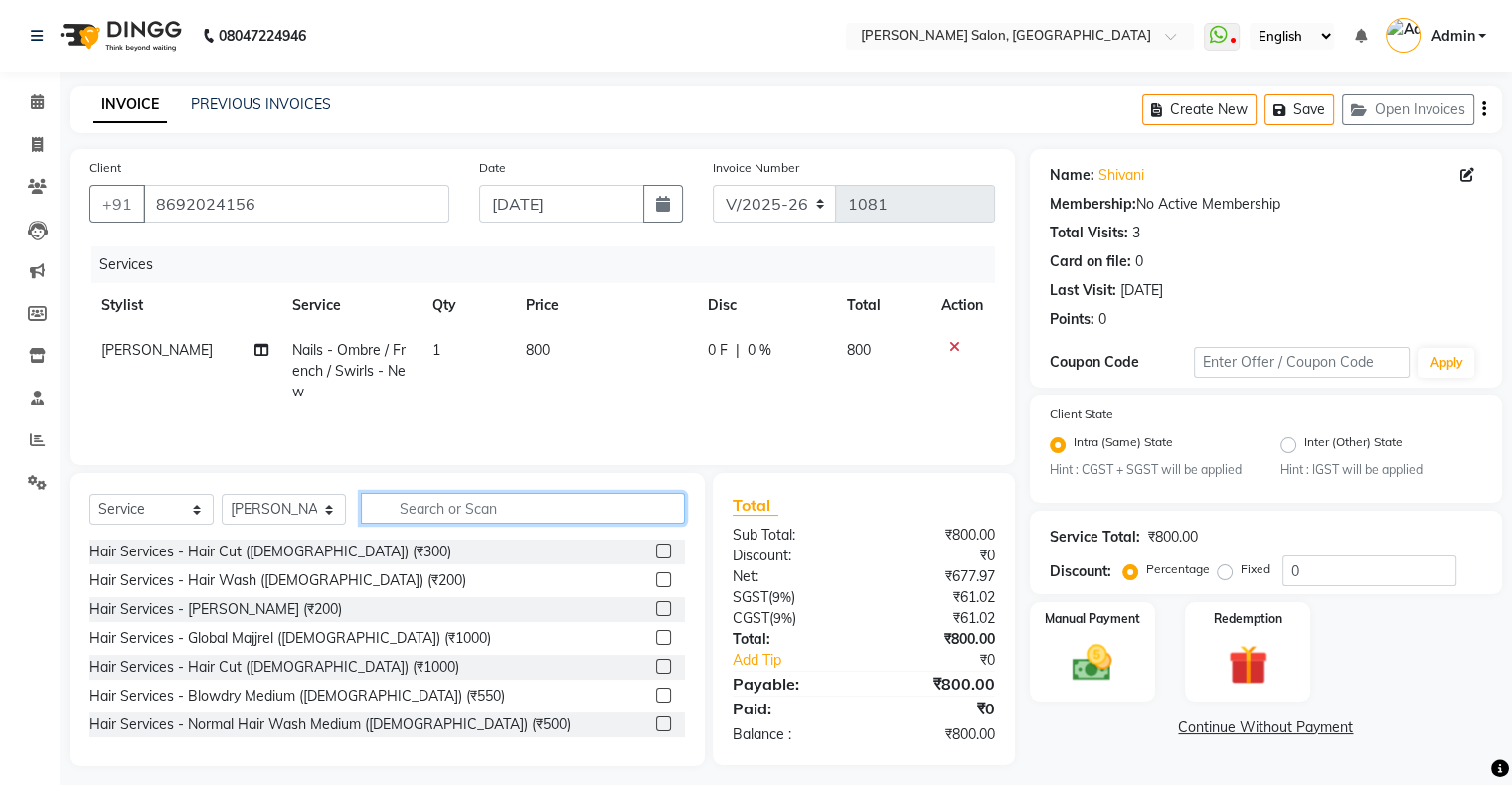 click 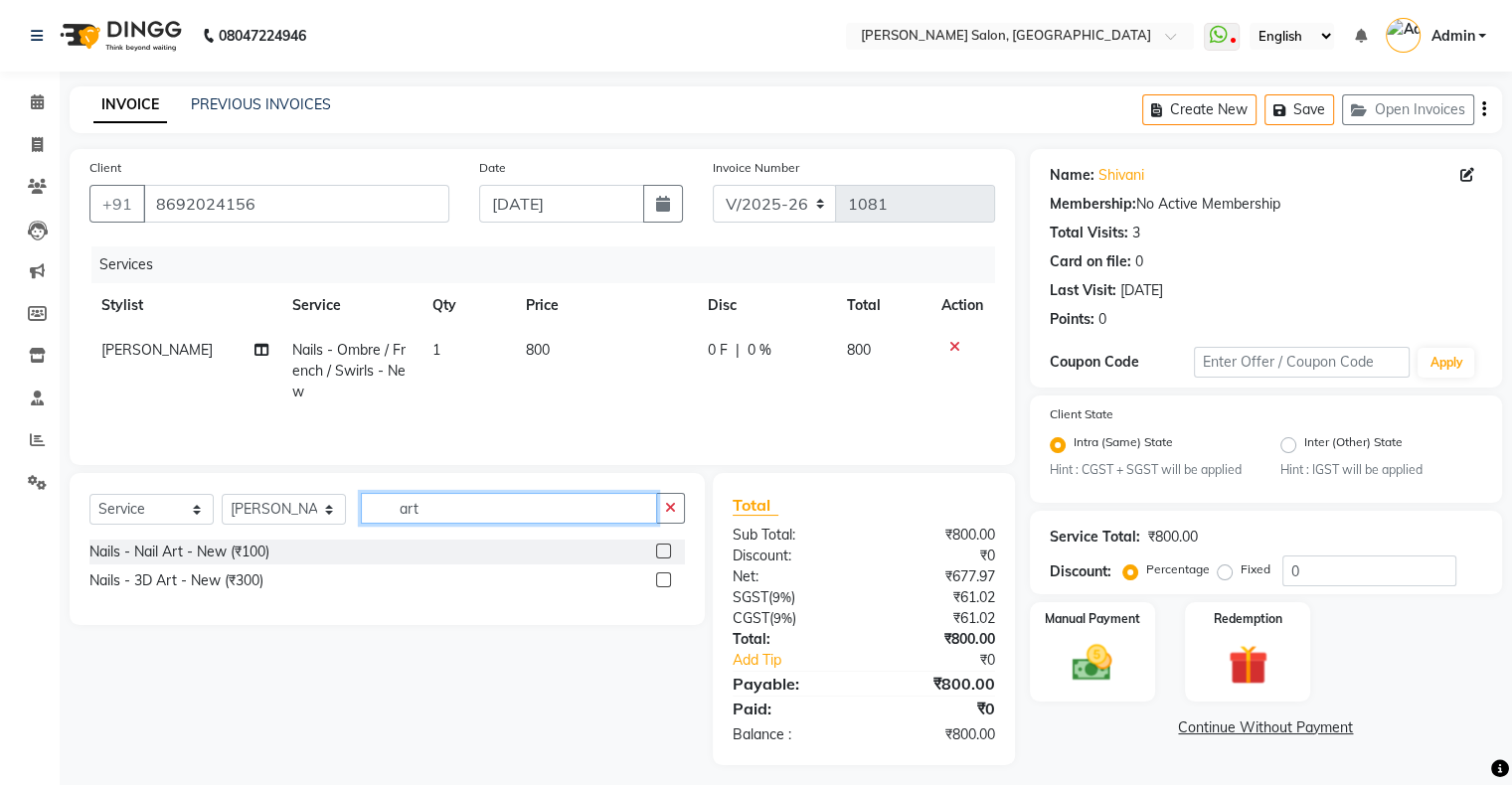 type on "art" 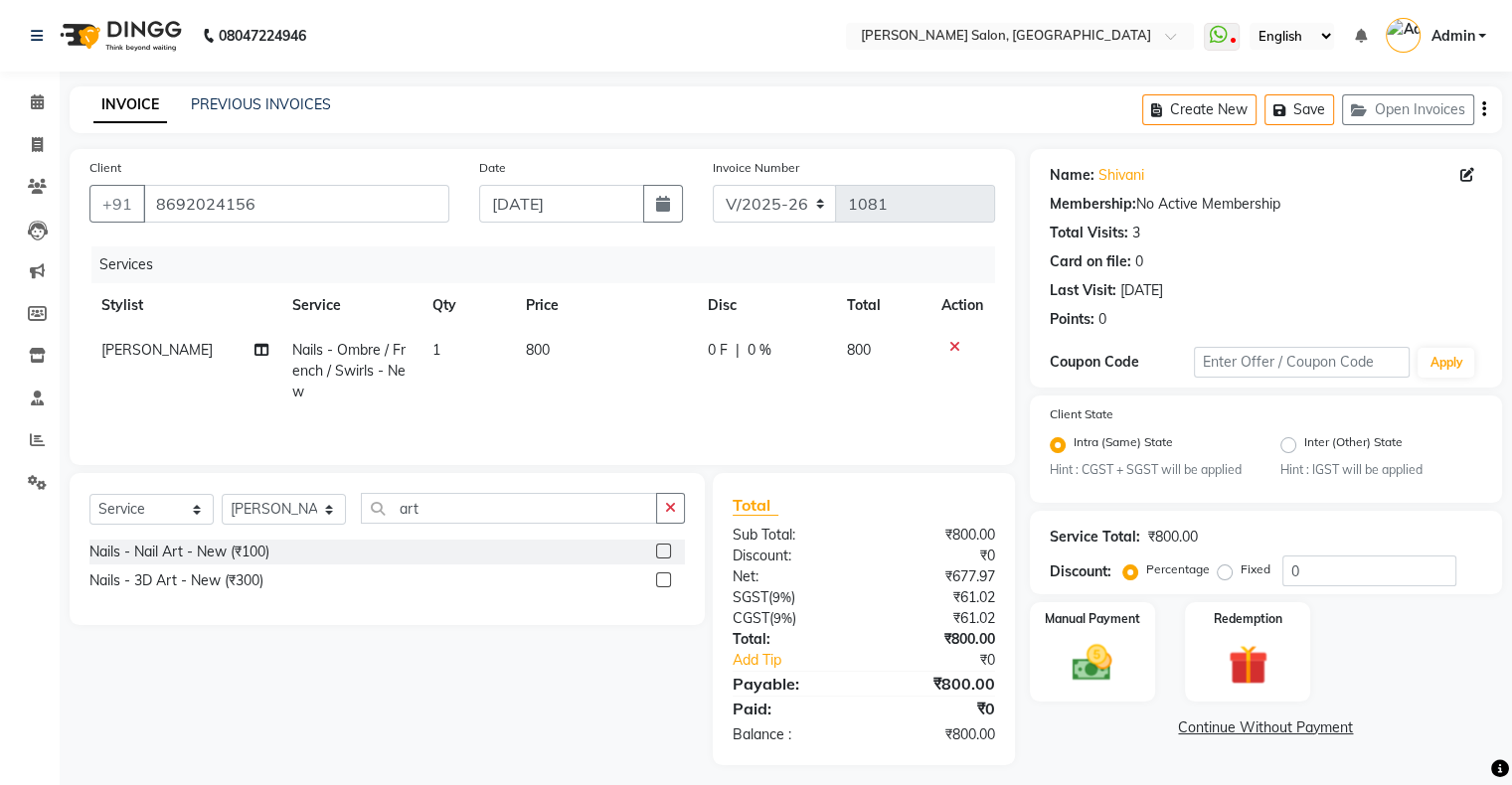 click 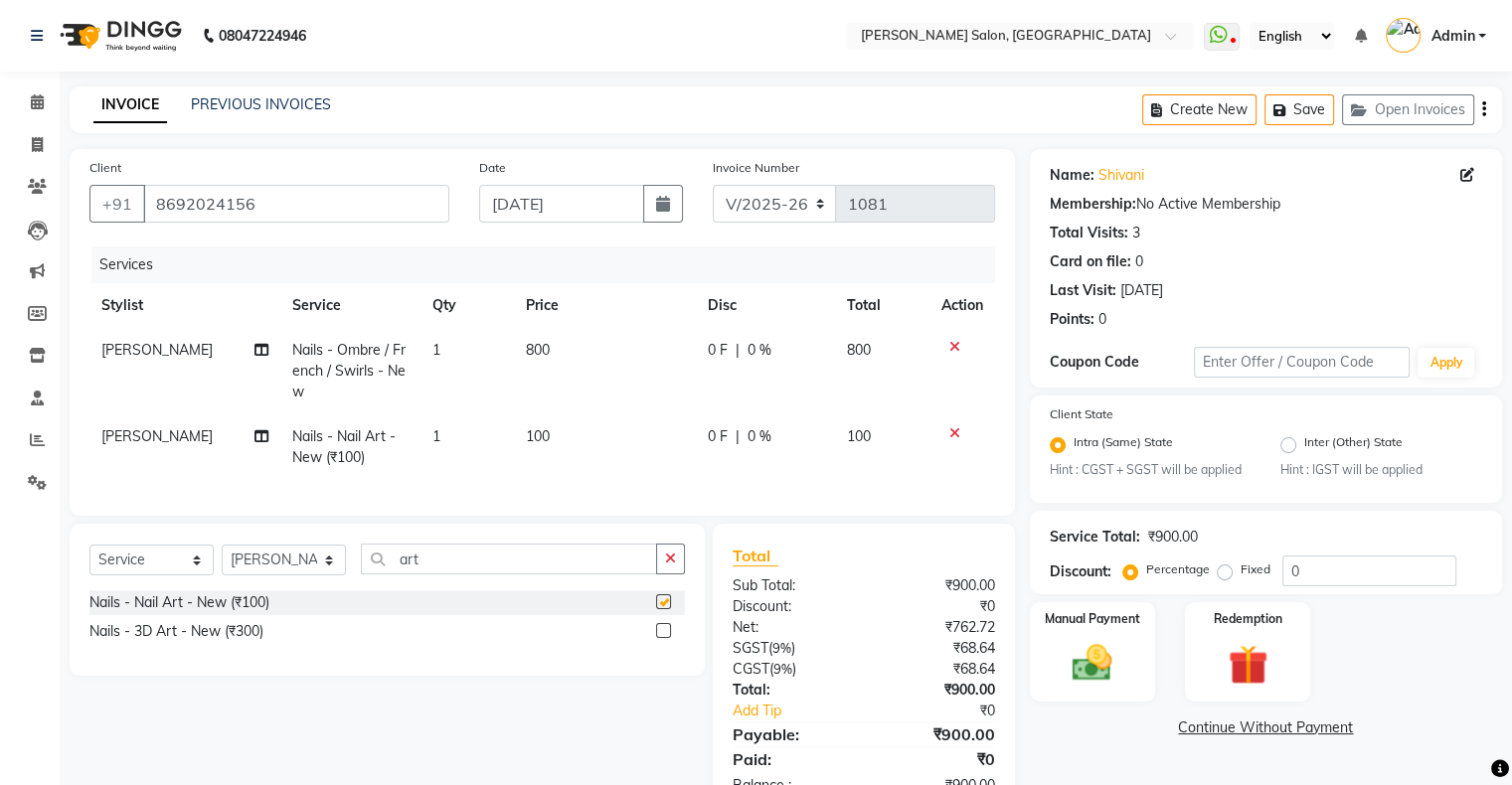 checkbox on "false" 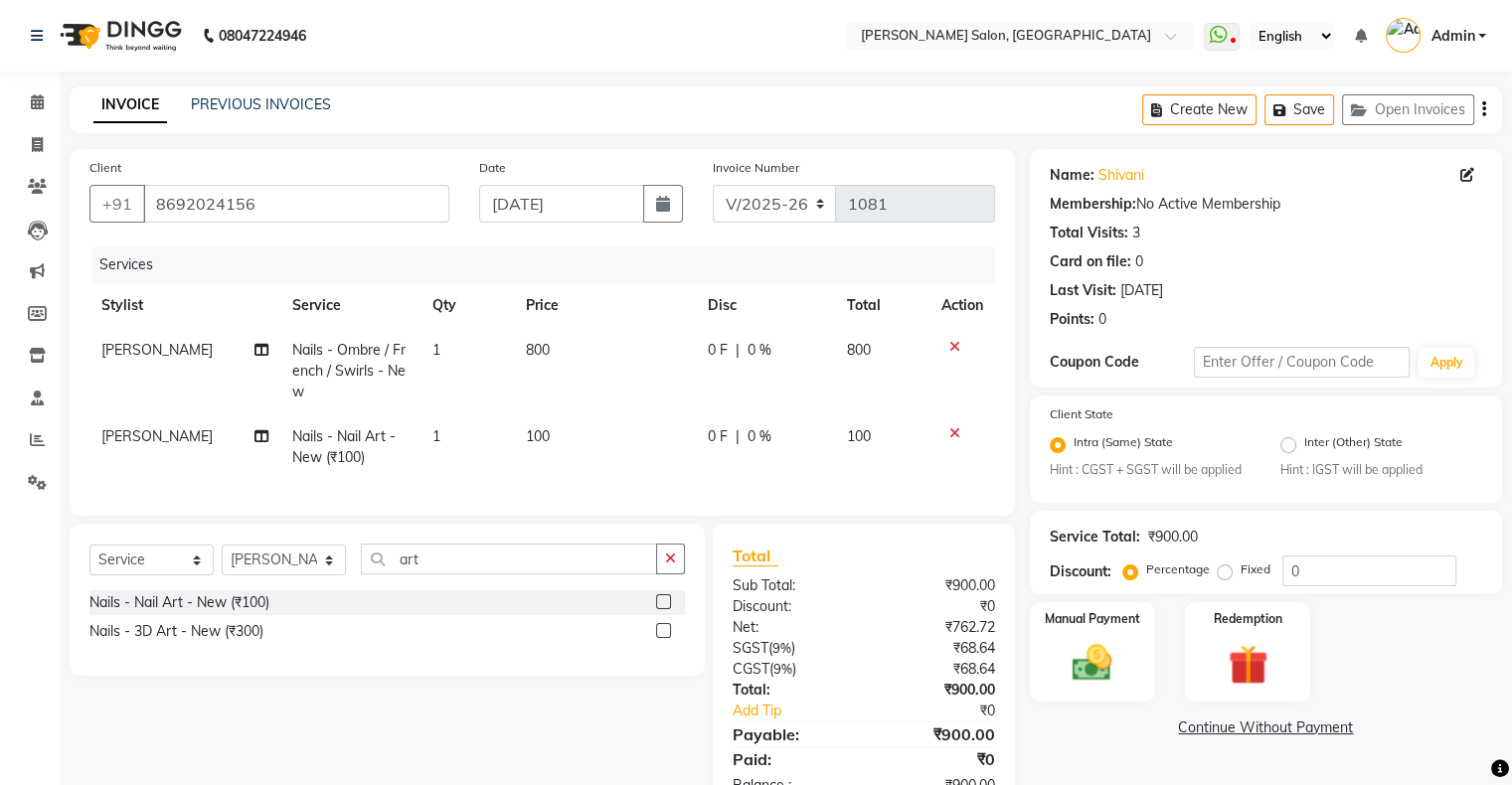 click on "100" 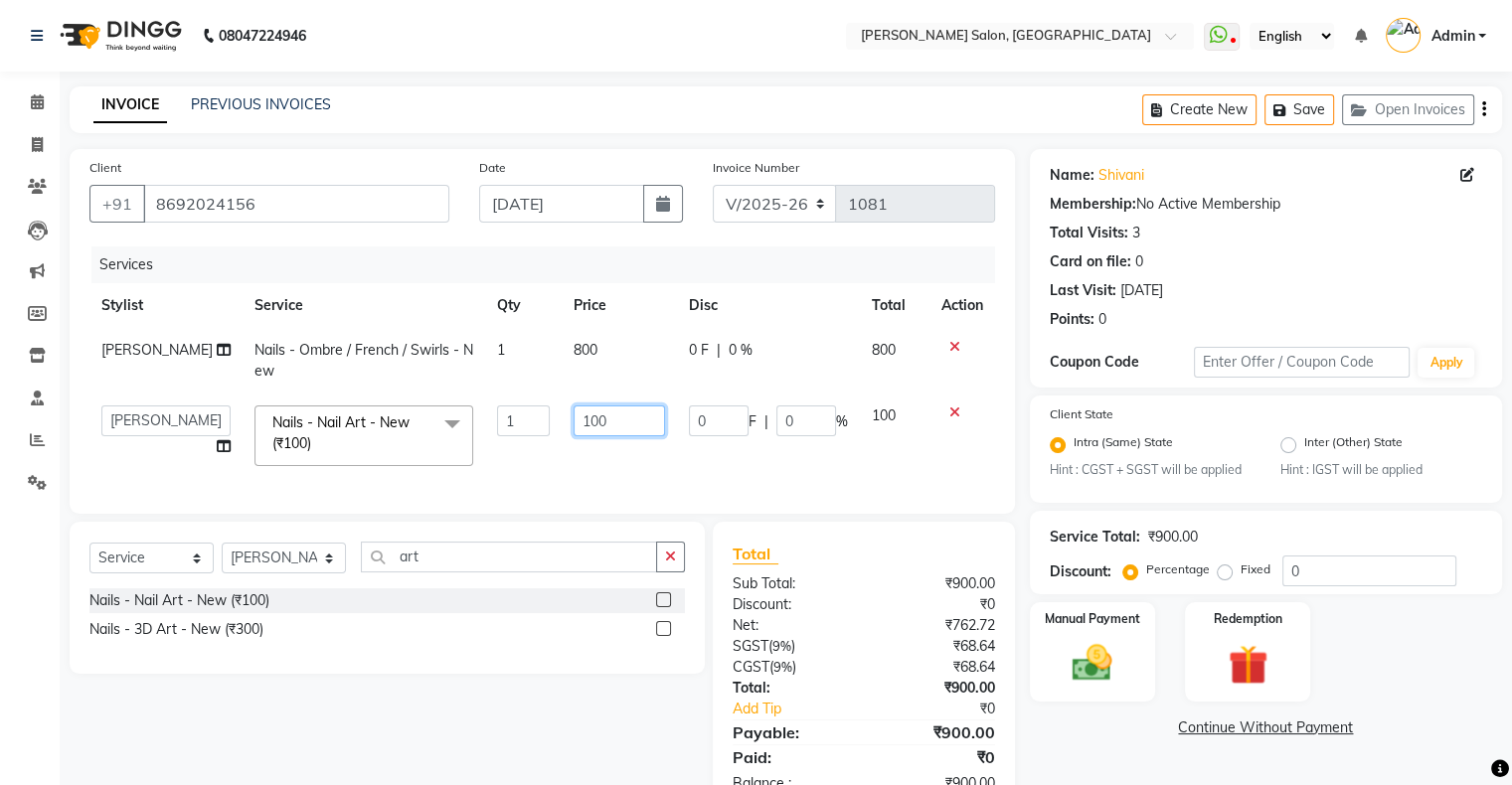 click on "100" 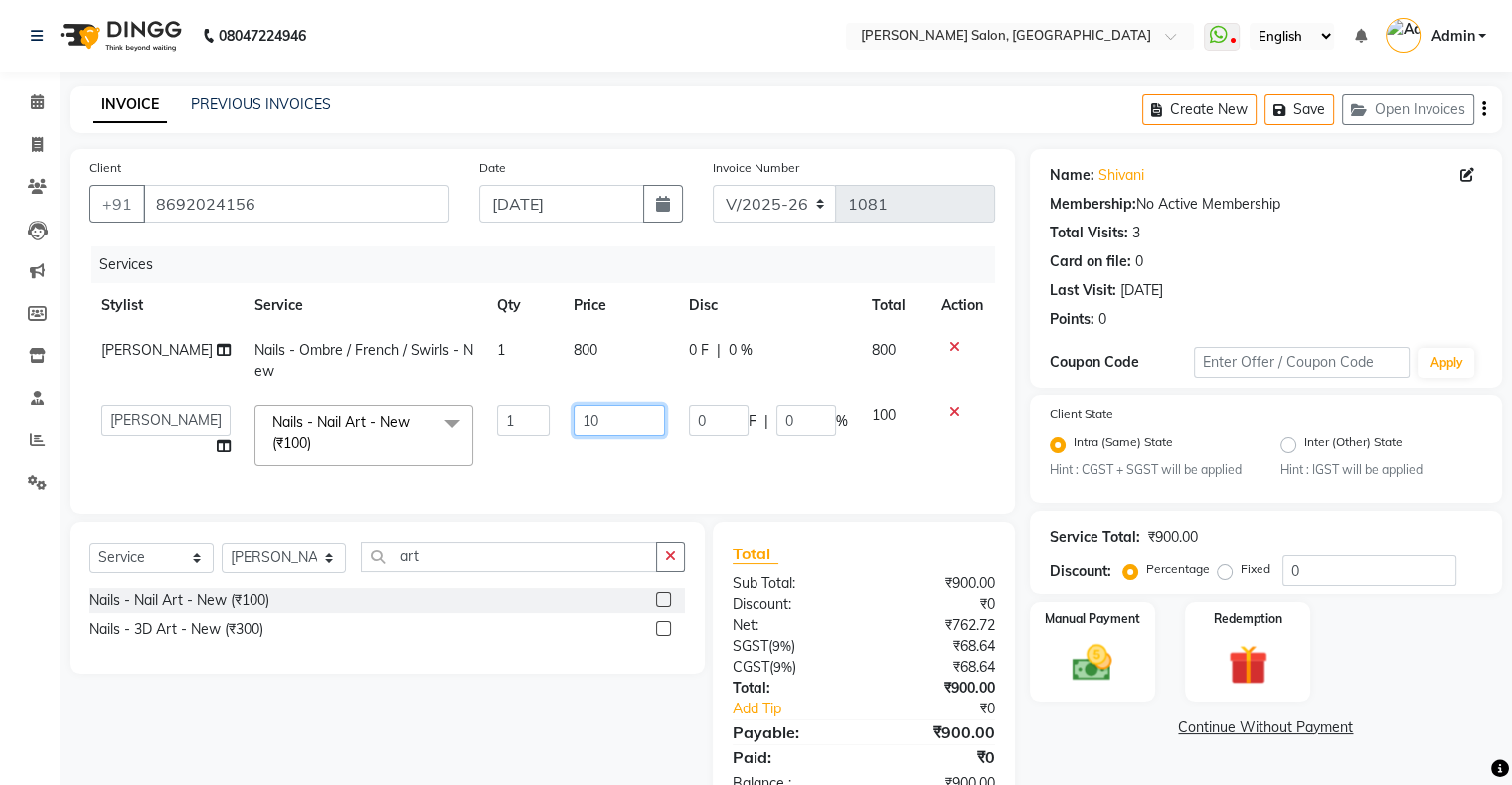 type on "1" 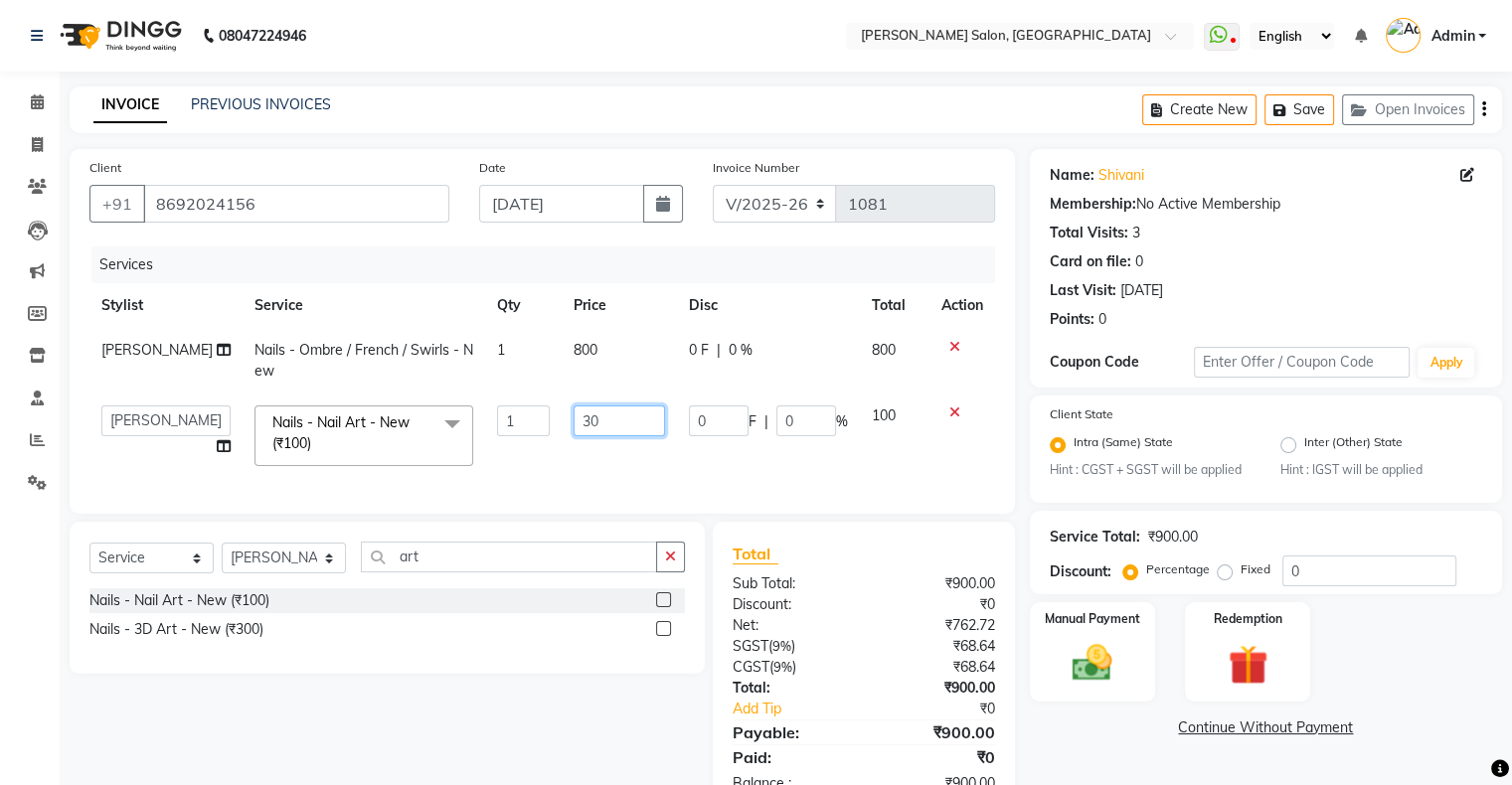 type on "300" 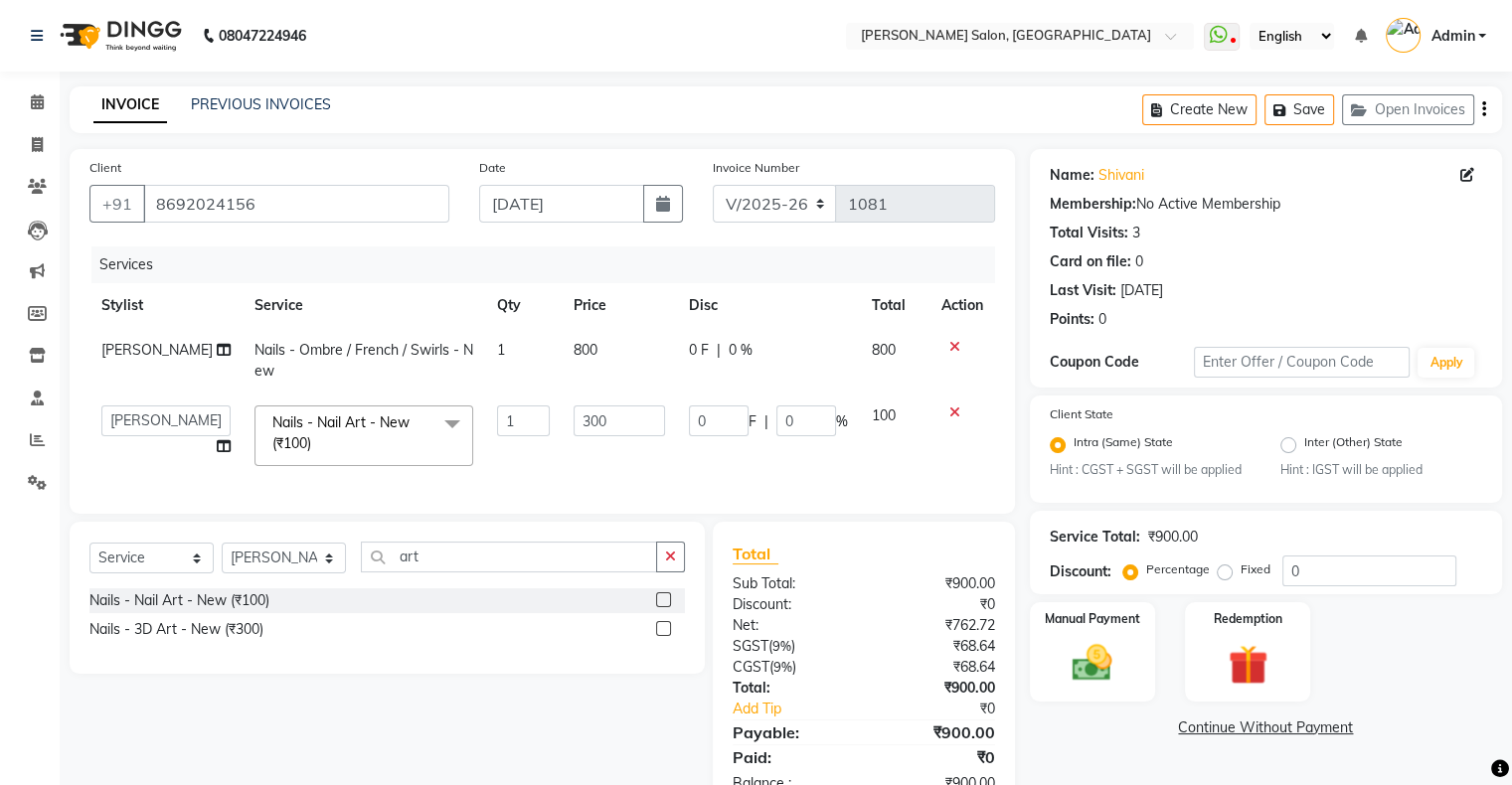 click on "Services Stylist Service Qty Price Disc Total Action [PERSON_NAME]  Nails - Ombre / French / Swirls - New 1 800 0 F | 0 % 800  Akshay [PERSON_NAME] Hair Head   Falak Nails   [PERSON_NAME]   [PERSON_NAME]   [PERSON_NAME]   [PERSON_NAME]    [PERSON_NAME]   [PERSON_NAME] Veera   [PERSON_NAME] Unisex hair  Nails - Nail Art - New (₹100)  x Hair Services - Hair Cut ([DEMOGRAPHIC_DATA]) (₹300) Hair Services - Hair Wash ([DEMOGRAPHIC_DATA]) (₹200) Hair Services - [PERSON_NAME] (₹200) Hair Services - Global Majjrel ([DEMOGRAPHIC_DATA]) (₹1000) Hair Services - Hair Cut ([DEMOGRAPHIC_DATA]) (₹1000) Hair Services - Blowdry Medium ([DEMOGRAPHIC_DATA]) (₹550) Hair Services - Normal Hair Wash Medium ([DEMOGRAPHIC_DATA]) (₹500) Hair Services - Hair Spa Medium ([DEMOGRAPHIC_DATA]) (₹1200) Threading-Full Face Threading ([DEMOGRAPHIC_DATA]) (₹299) Honey wax Half Legs ([DEMOGRAPHIC_DATA]) (₹1000) Flavoured Wax Underarms ([DEMOGRAPHIC_DATA]) (₹499) Honey wax Half Arms ([DEMOGRAPHIC_DATA]) (₹200) Honey wax Half Legs ([DEMOGRAPHIC_DATA]) (₹400) Adult Hair Cut - [DEMOGRAPHIC_DATA] Senior Stylist (₹600) [PERSON_NAME]/Clean Shave - [DEMOGRAPHIC_DATA] (₹250) Basic Styling - [DEMOGRAPHIC_DATA] (₹250) Side locks trim - [DEMOGRAPHIC_DATA] (₹150)" 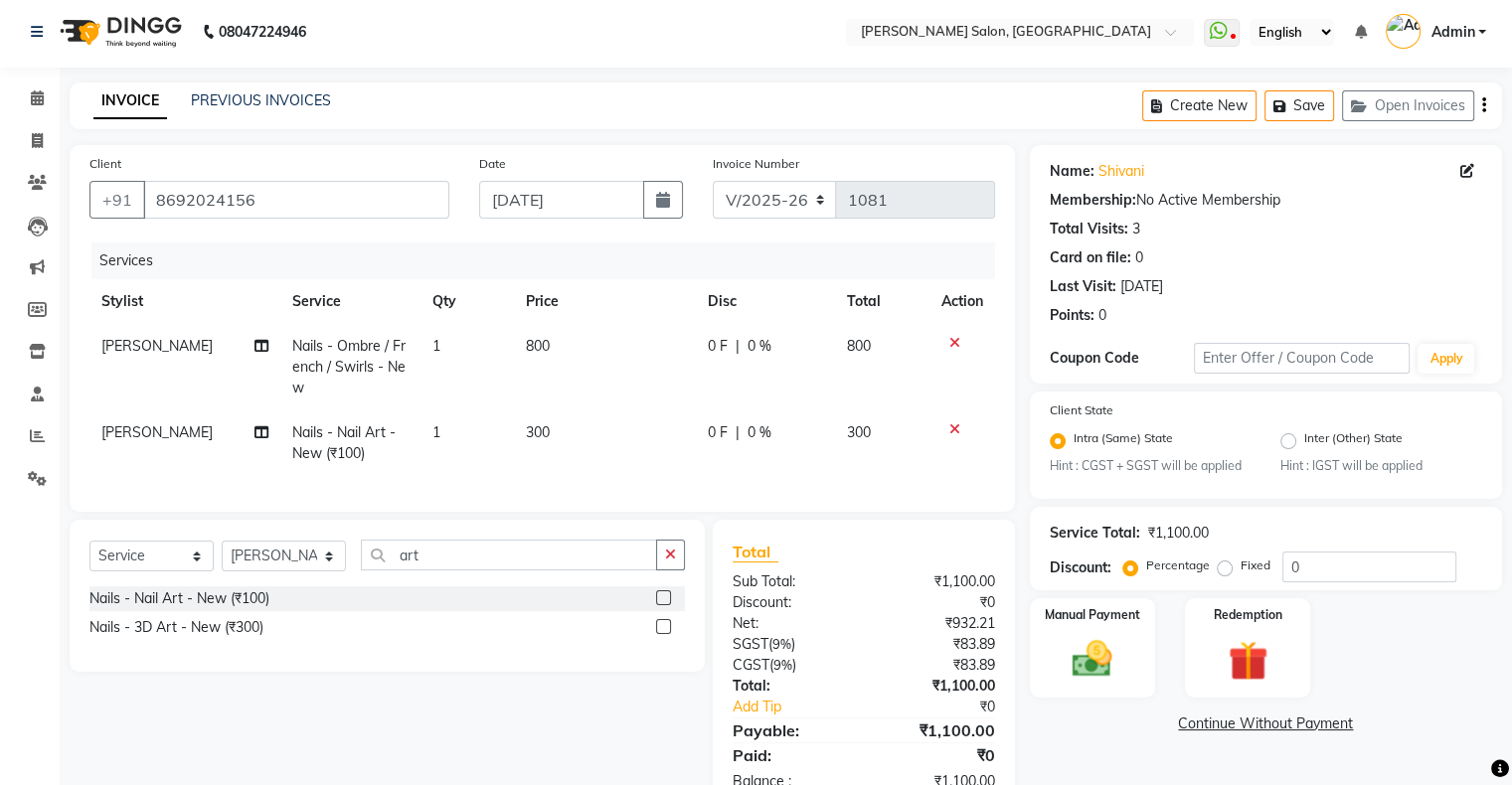 scroll, scrollTop: 76, scrollLeft: 0, axis: vertical 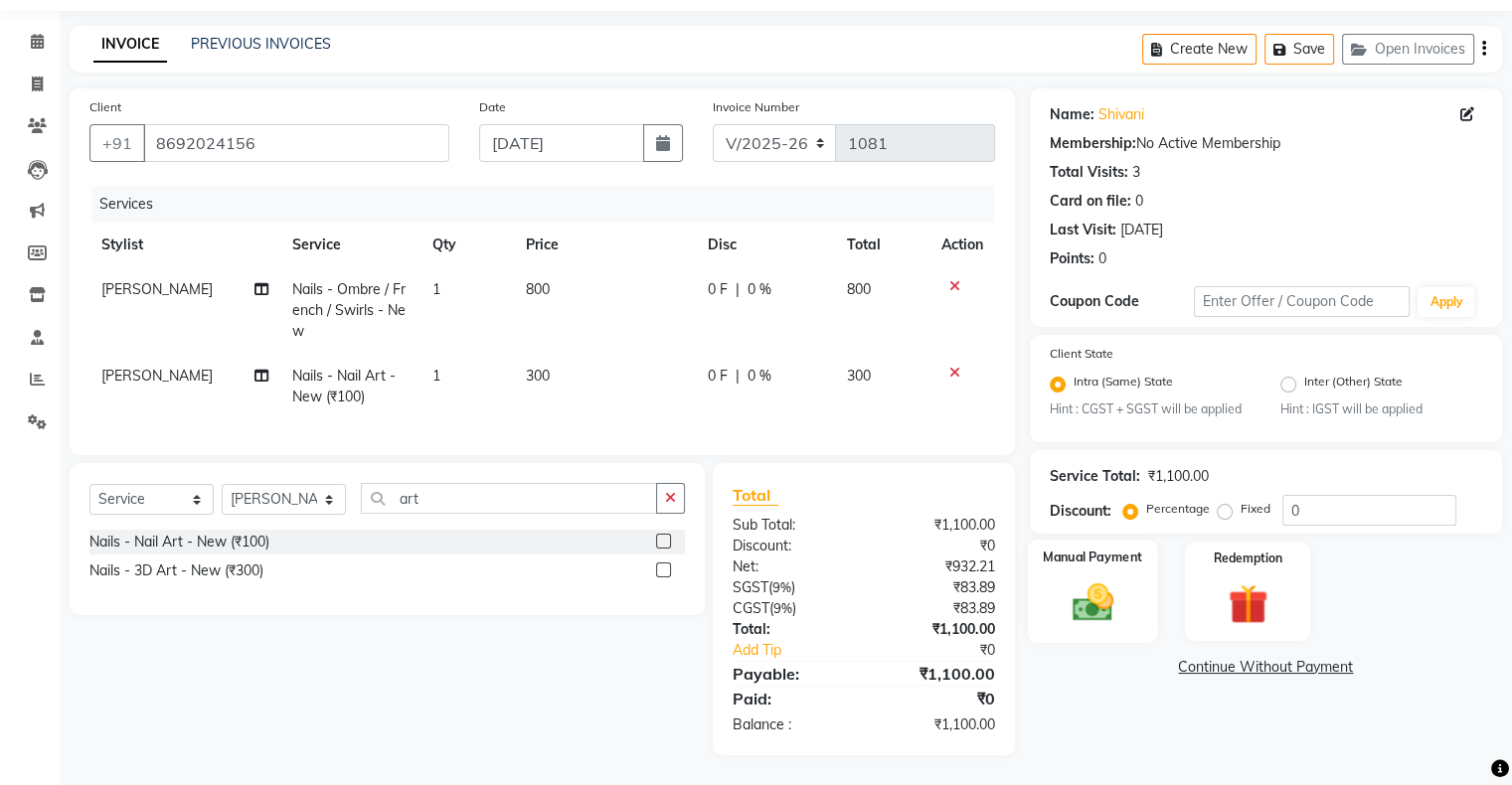 click on "Manual Payment" 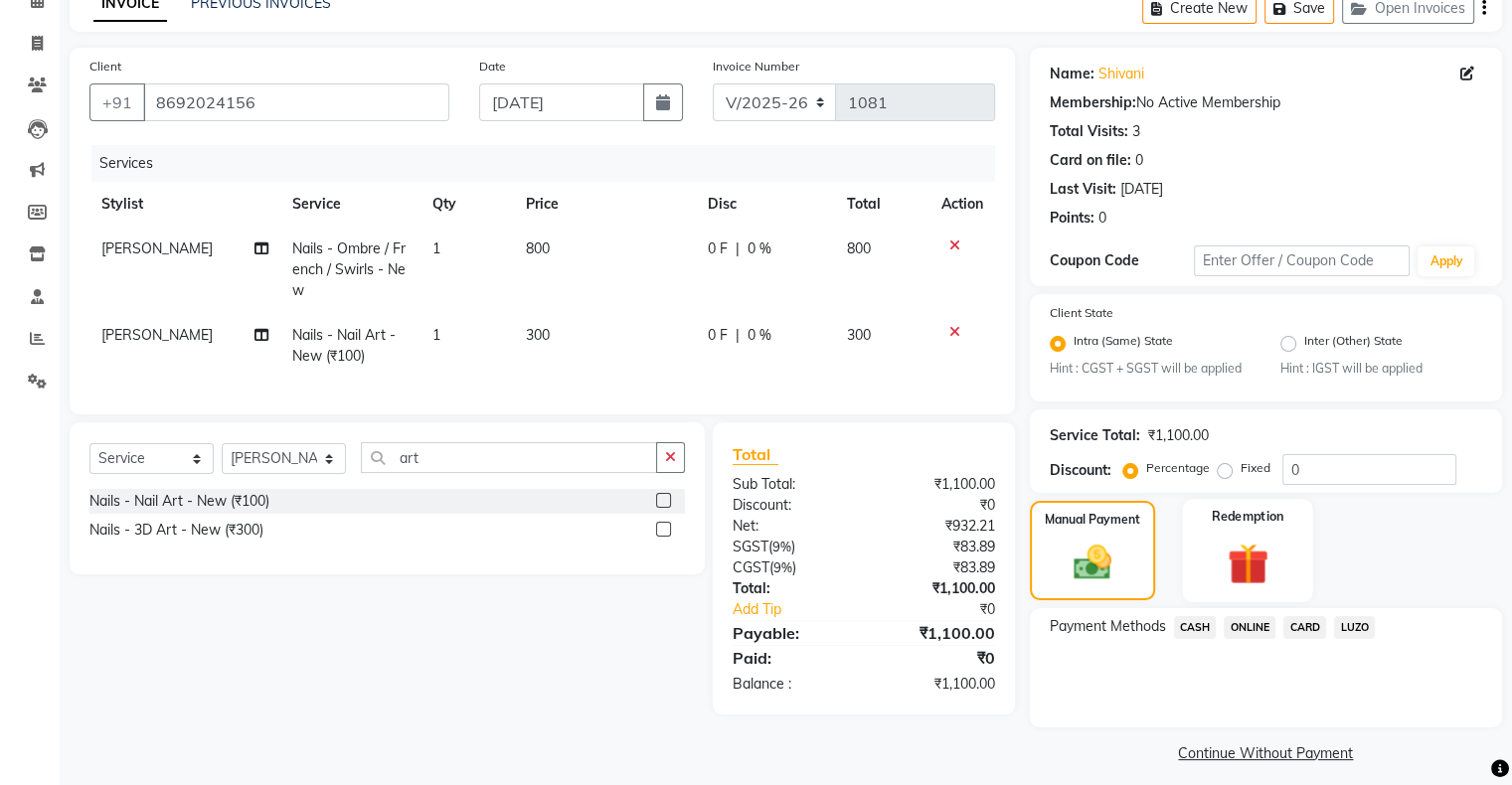 scroll, scrollTop: 115, scrollLeft: 0, axis: vertical 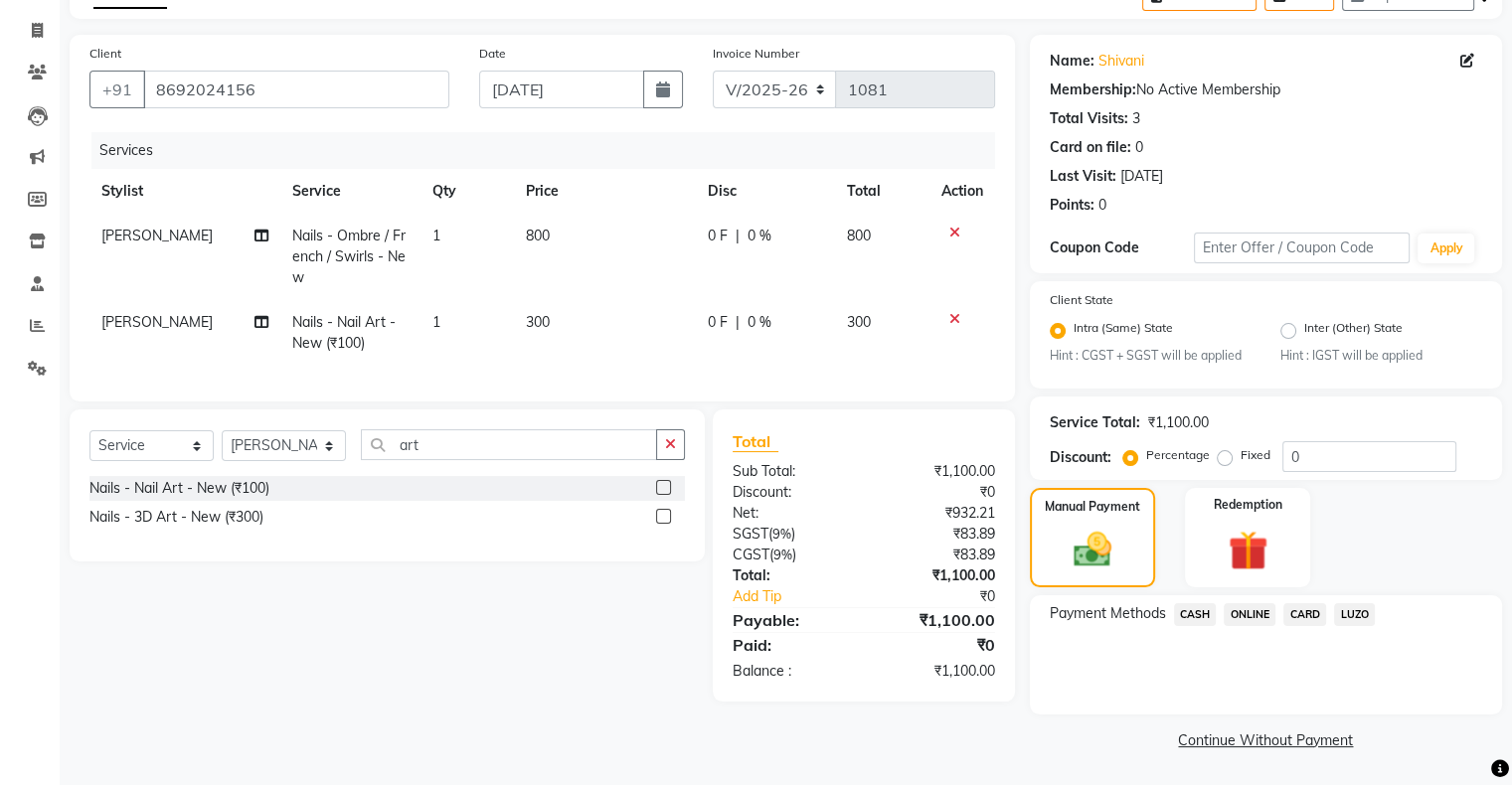 click on "ONLINE" 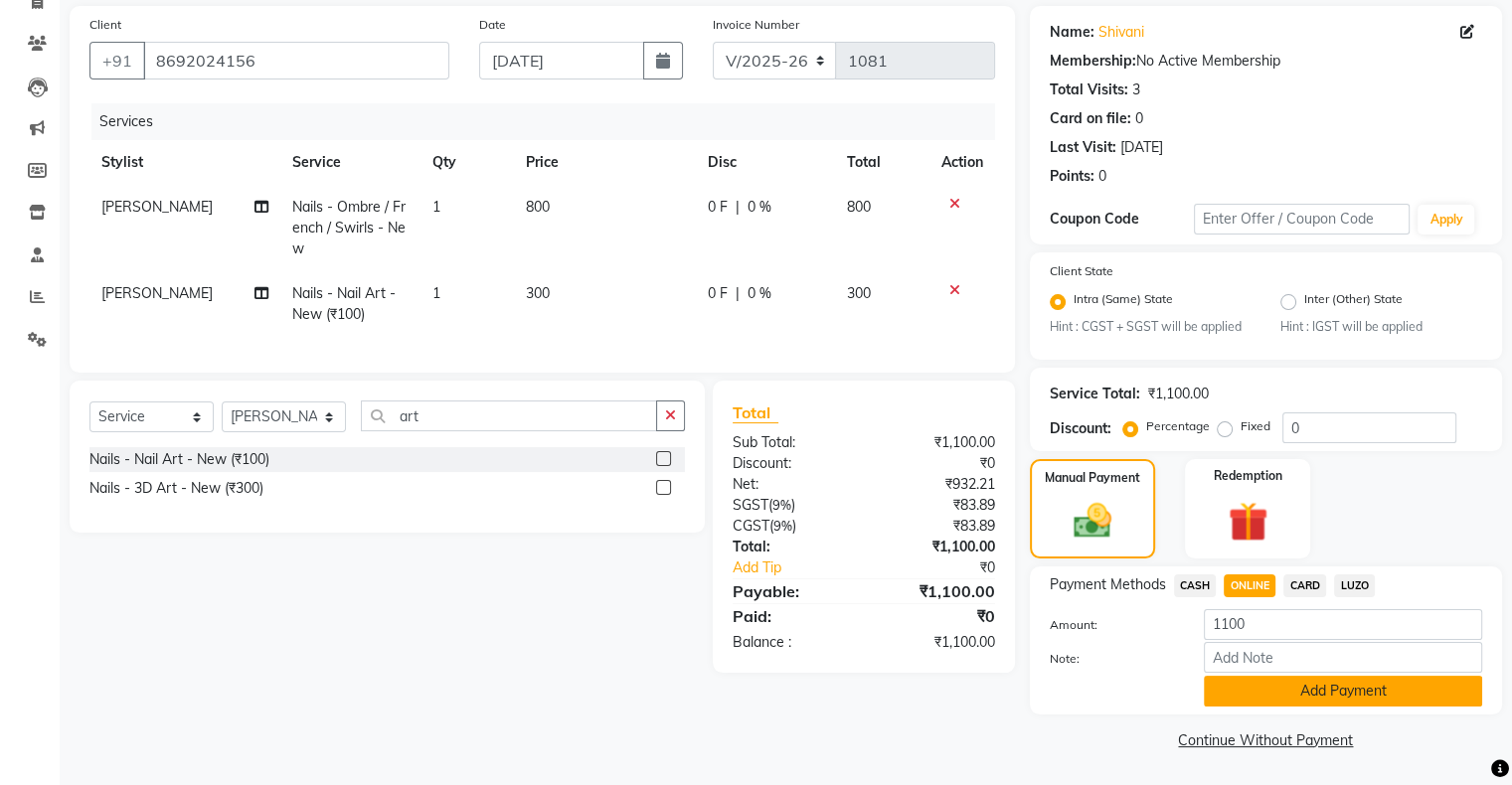 click on "Add Payment" 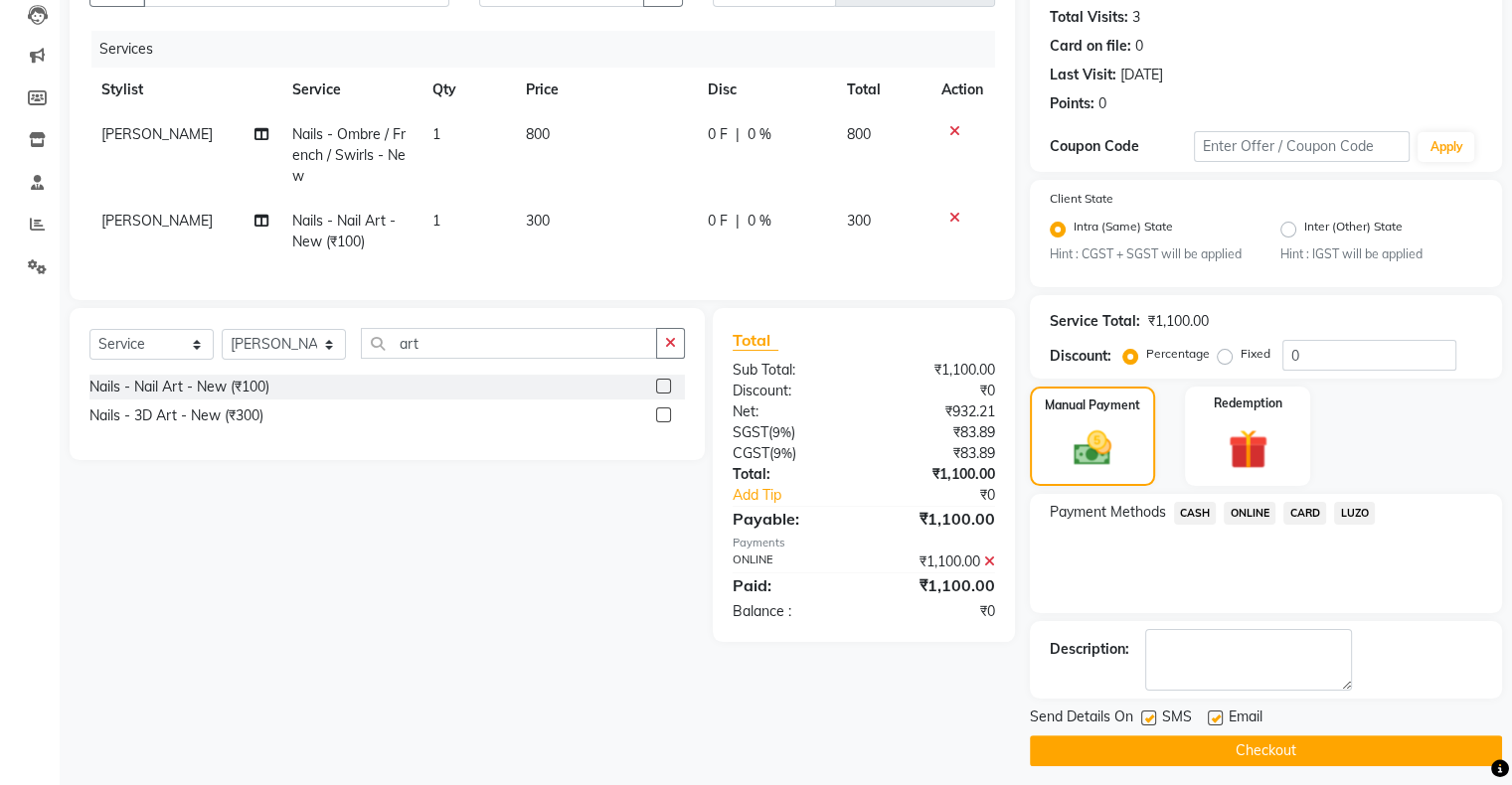 scroll, scrollTop: 227, scrollLeft: 0, axis: vertical 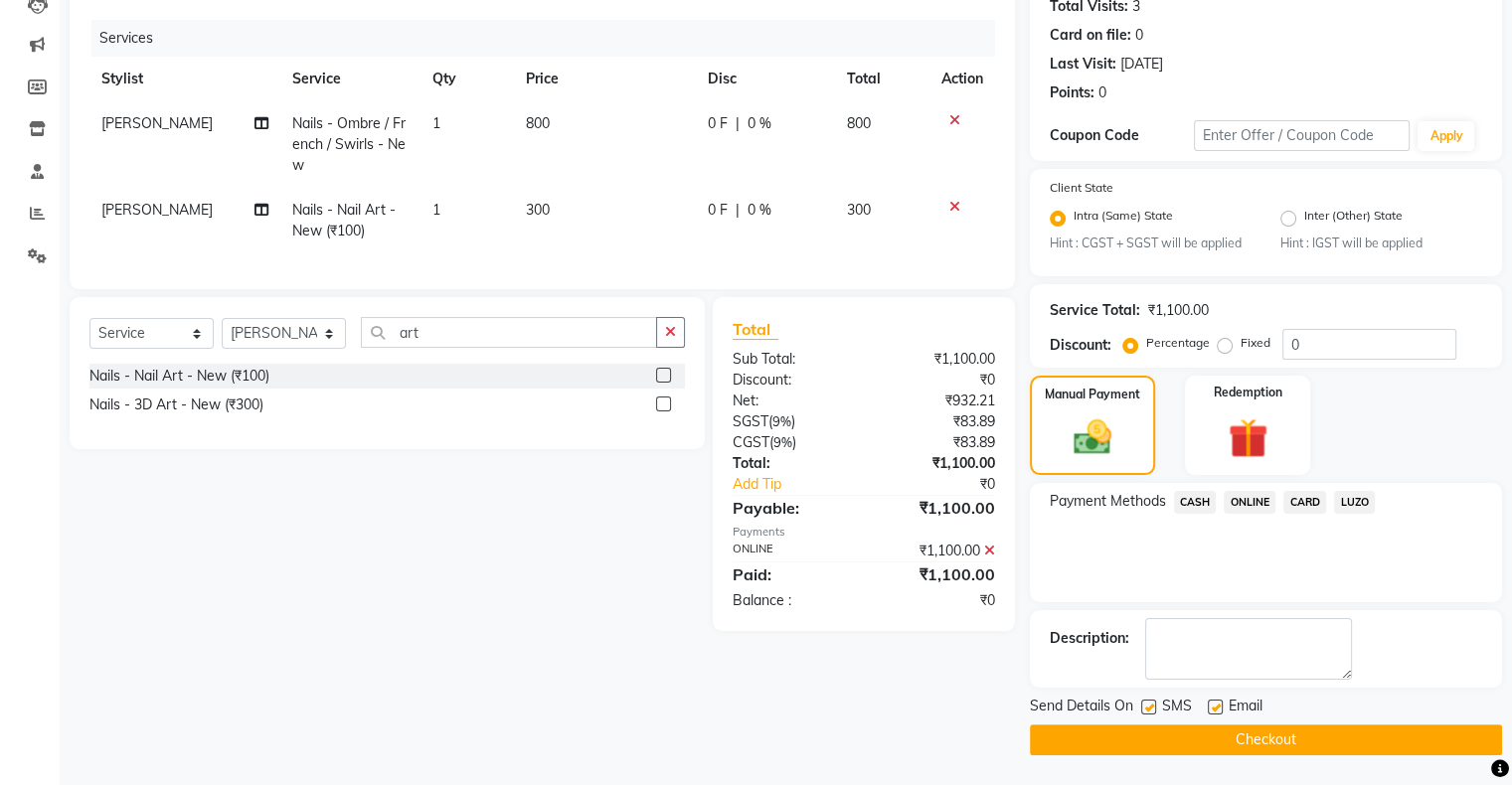 click on "Checkout" 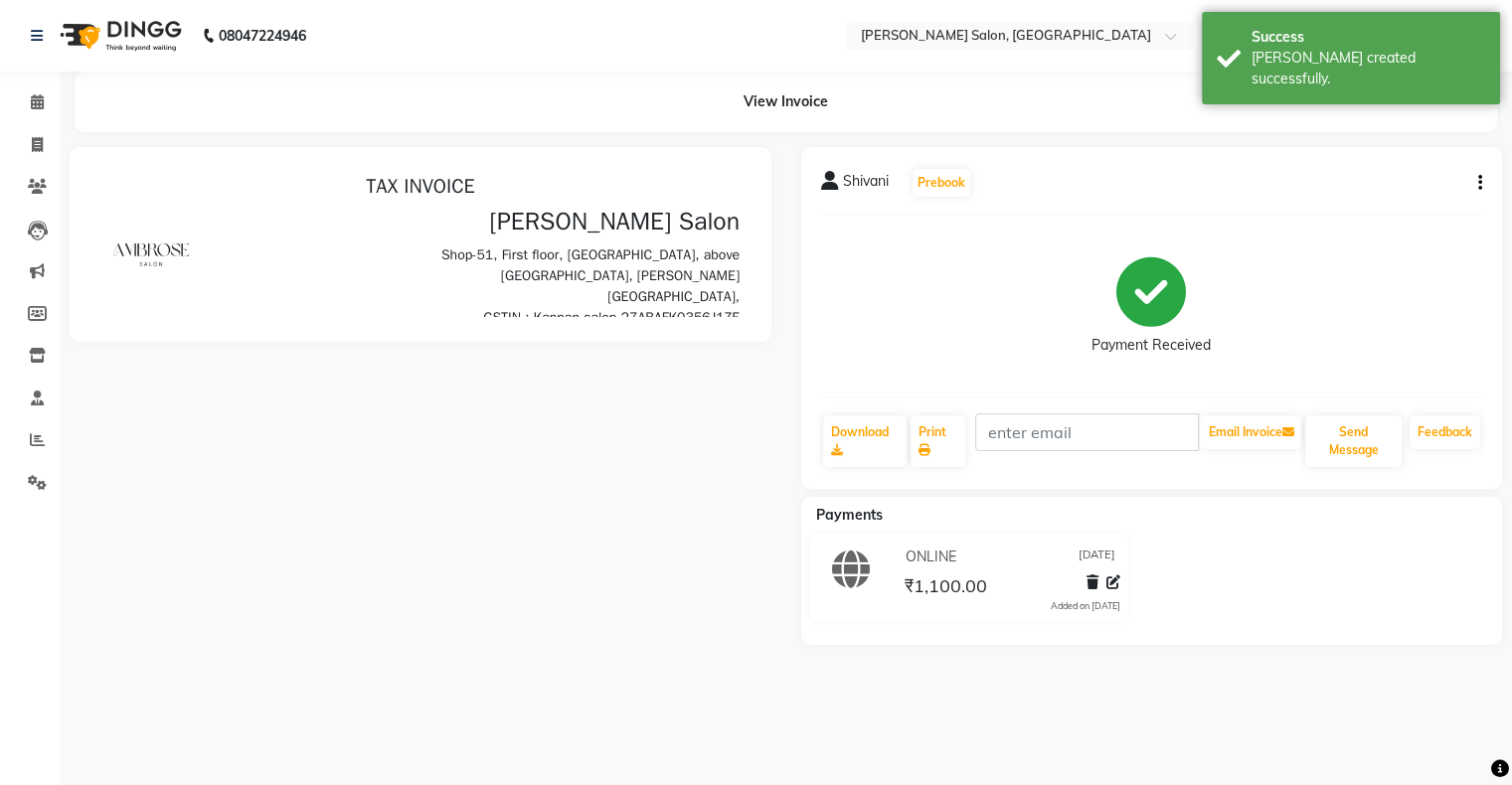 scroll, scrollTop: 0, scrollLeft: 0, axis: both 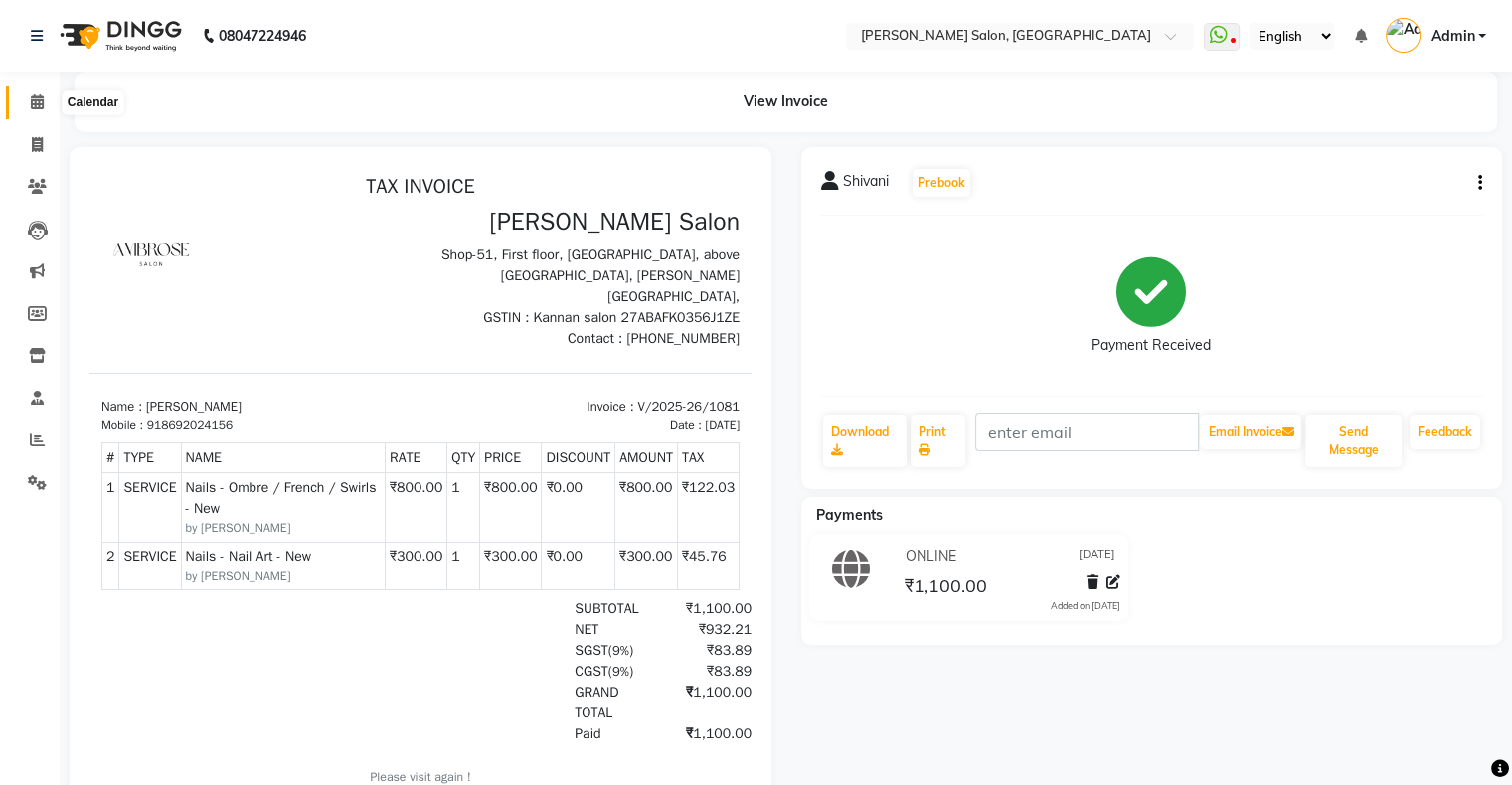 click 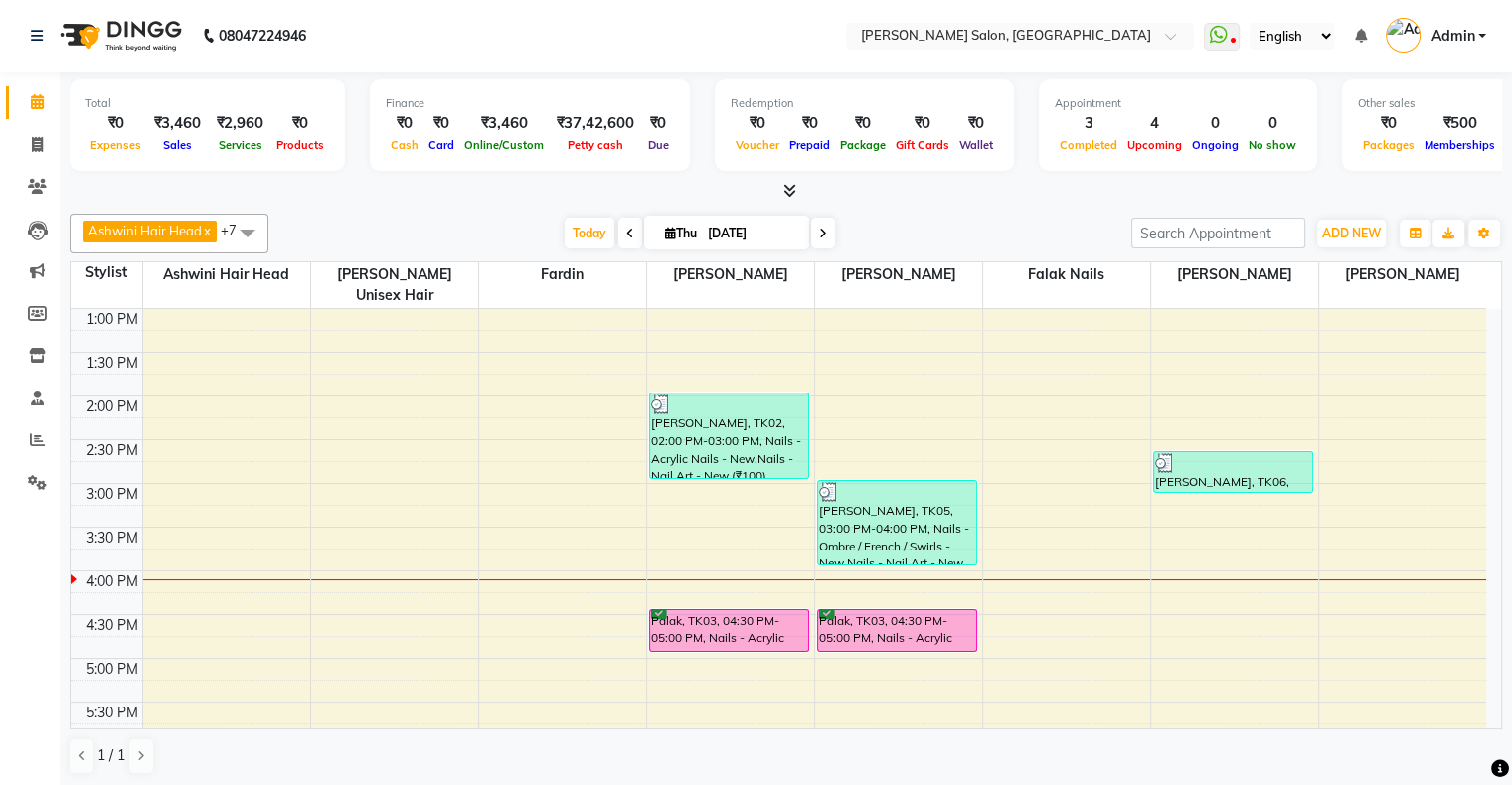 scroll, scrollTop: 298, scrollLeft: 0, axis: vertical 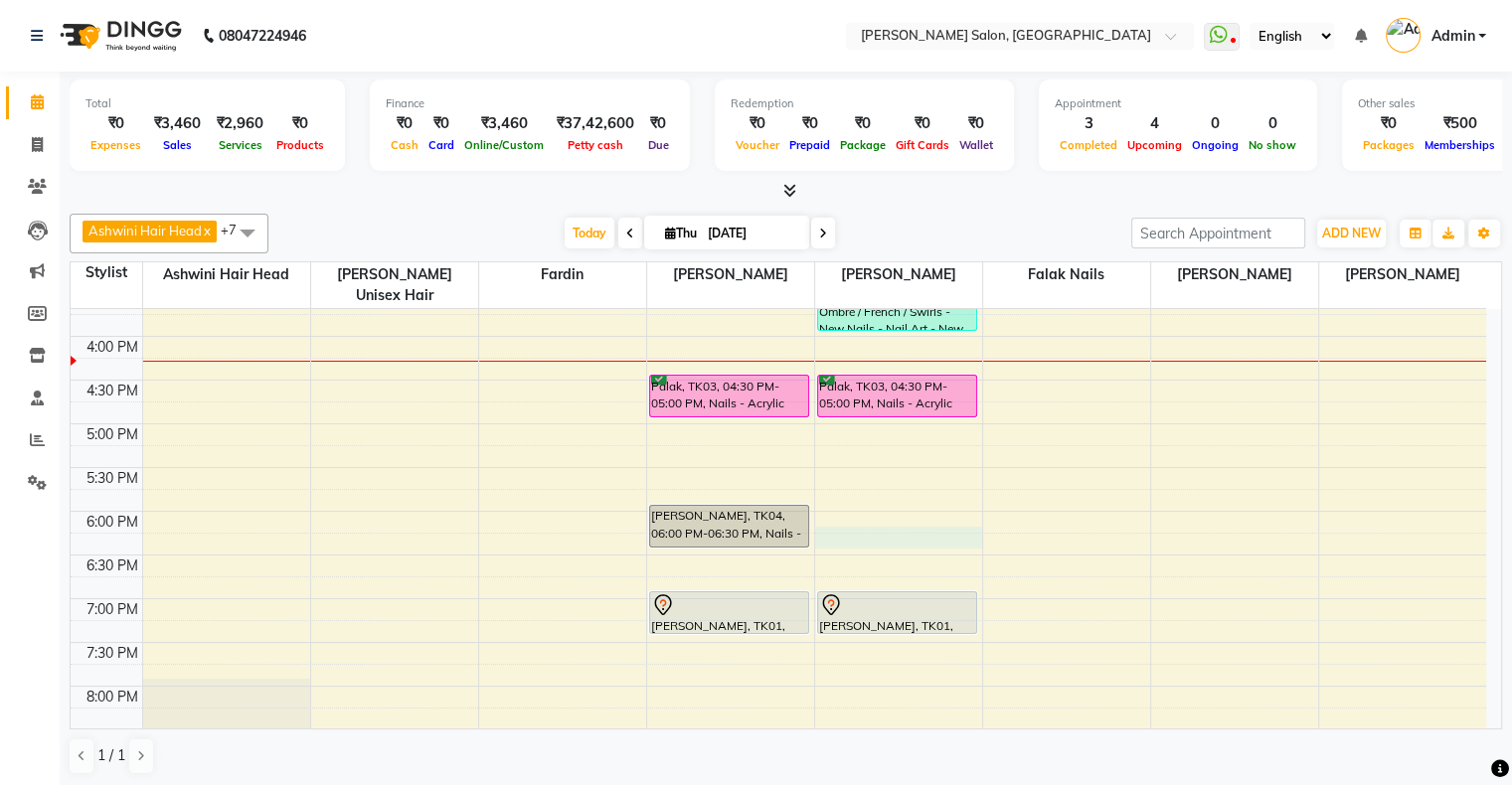 click on "10:00 AM 10:30 AM 11:00 AM 11:30 AM 12:00 PM 12:30 PM 1:00 PM 1:30 PM 2:00 PM 2:30 PM 3:00 PM 3:30 PM 4:00 PM 4:30 PM 5:00 PM 5:30 PM 6:00 PM 6:30 PM 7:00 PM 7:30 PM 8:00 PM 8:30 PM 9:00 PM 9:30 PM 10:00 PM 10:30 PM     [PERSON_NAME], TK02, 02:00 PM-03:00 PM, Nails - Acrylic Nails - New,Nails - Nail Art - New (₹100)     Palak, TK03, 04:30 PM-05:00 PM, Nails - Acrylic Nails - [GEOGRAPHIC_DATA][PERSON_NAME], TK04, 06:00 PM-06:30 PM, Nails - Acrylic Nails - [GEOGRAPHIC_DATA][PERSON_NAME], TK01, 07:00 PM-07:30 PM, Nails - Acrylic Nails - [GEOGRAPHIC_DATA][PERSON_NAME], TK05, 03:00 PM-04:00 PM, Nails - Ombre / French / Swirls - New,Nails - Nail Art - New (₹100)     Palak, TK03, 04:30 PM-05:00 PM, Nails - Acrylic Nails - [GEOGRAPHIC_DATA][PERSON_NAME], TK01, 07:00 PM-07:30 PM, Nails - Acrylic Nails - [GEOGRAPHIC_DATA][PERSON_NAME], TK06, 02:40 PM-03:10 PM, Pedicure - Classic Pedicure - New (₹1200)" at bounding box center (778, 380) 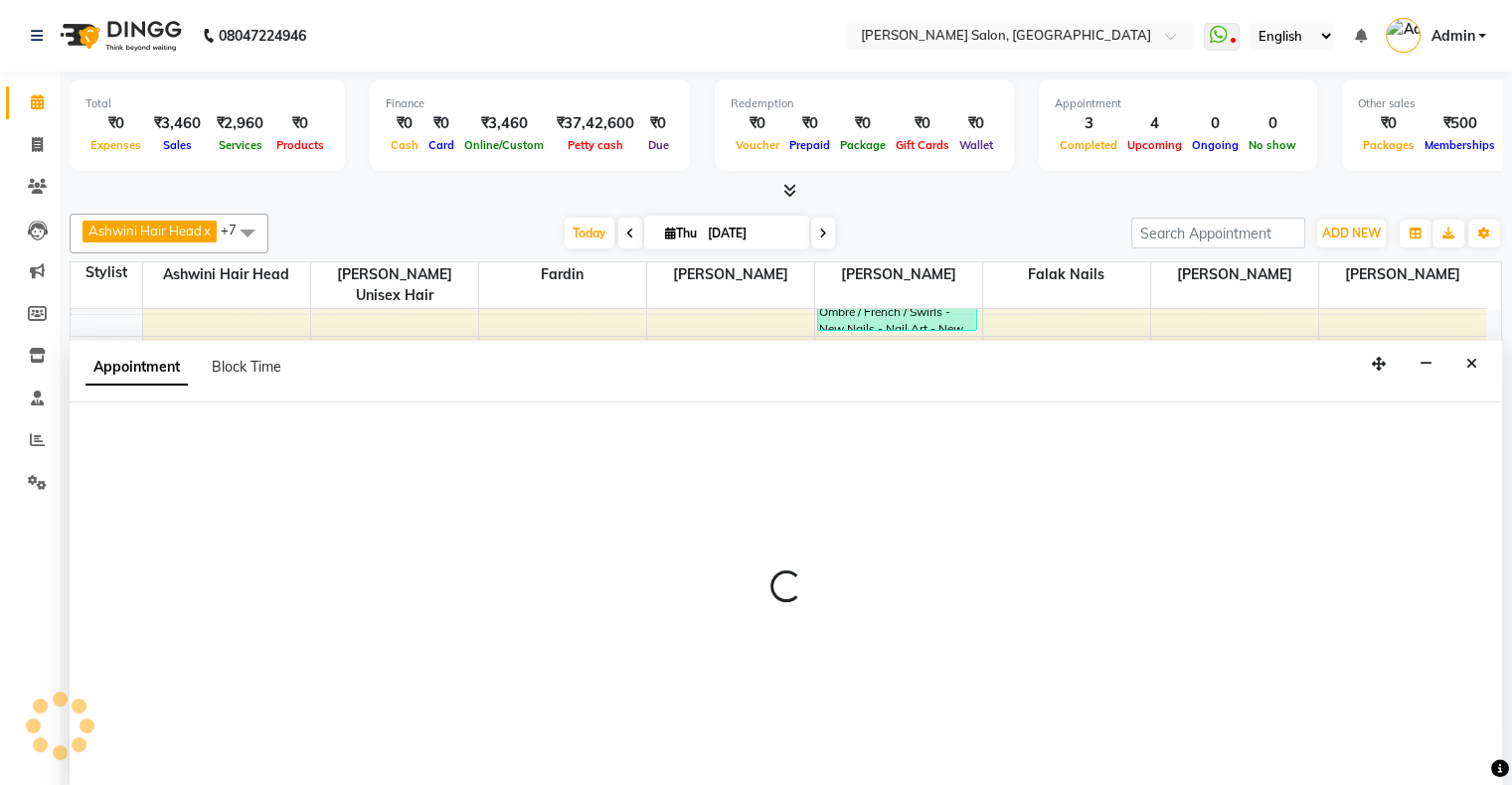 select on "82272" 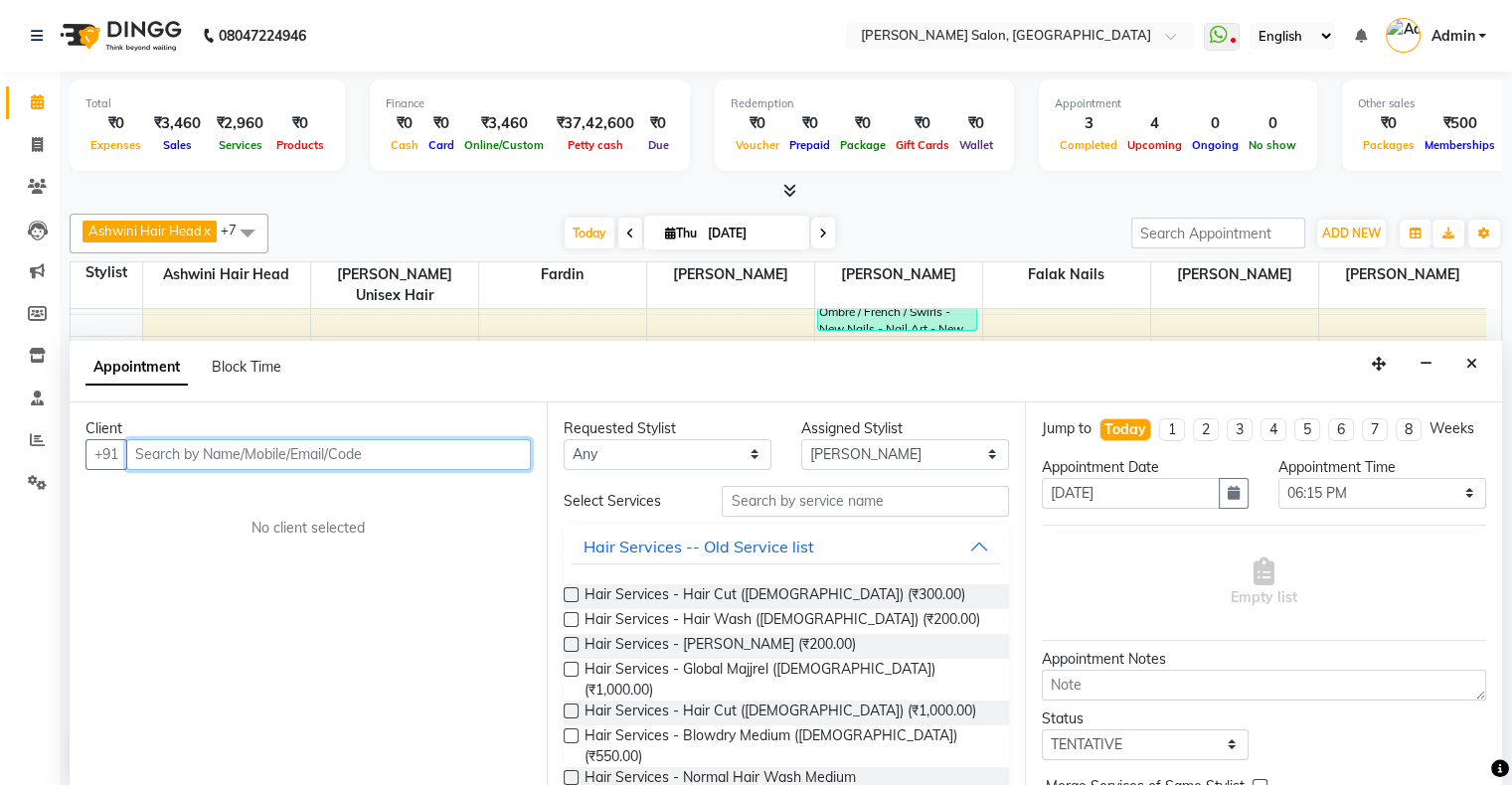 click at bounding box center (328, 454) 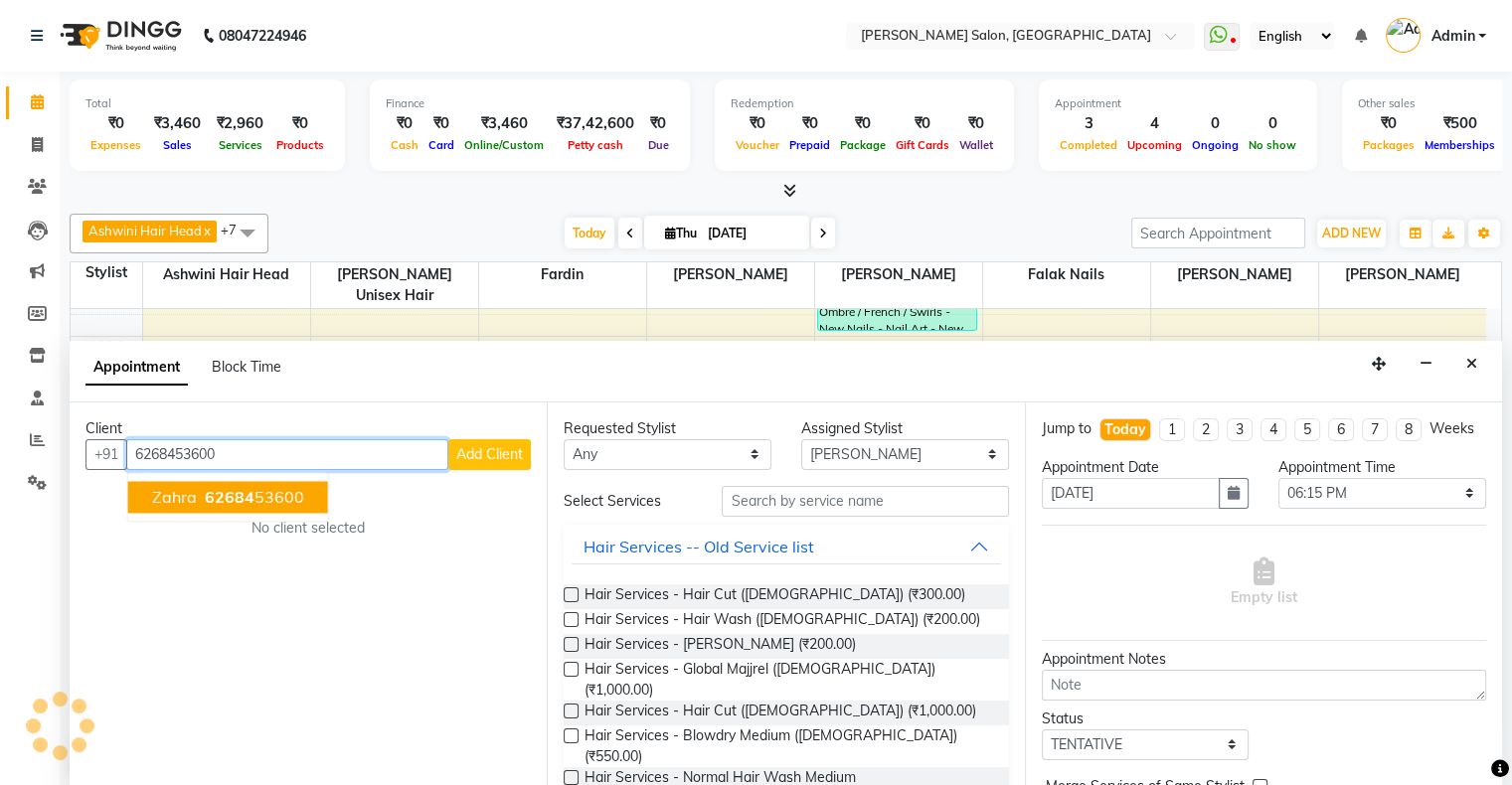 click on "62684" at bounding box center [230, 497] 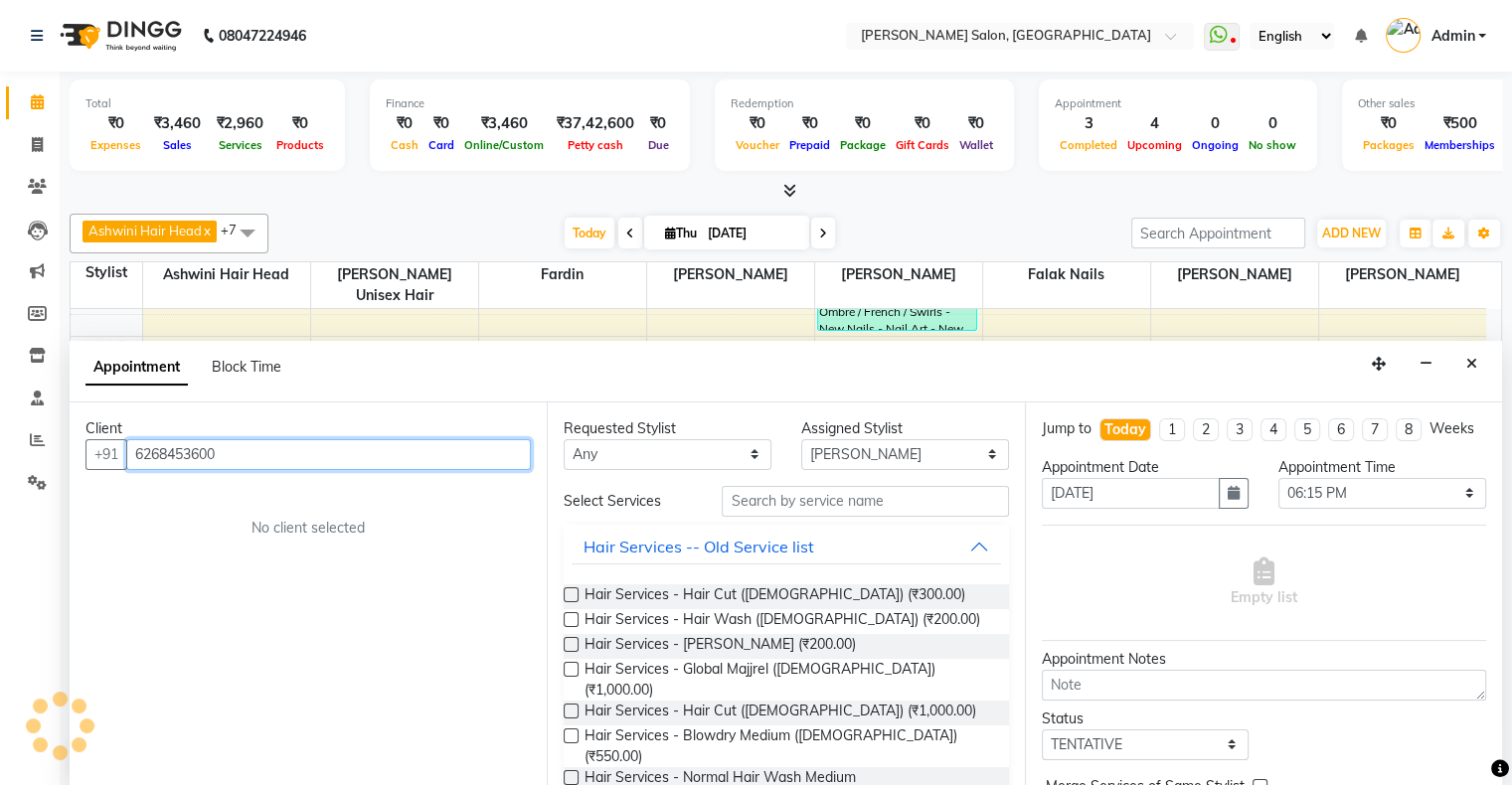 type on "6268453600" 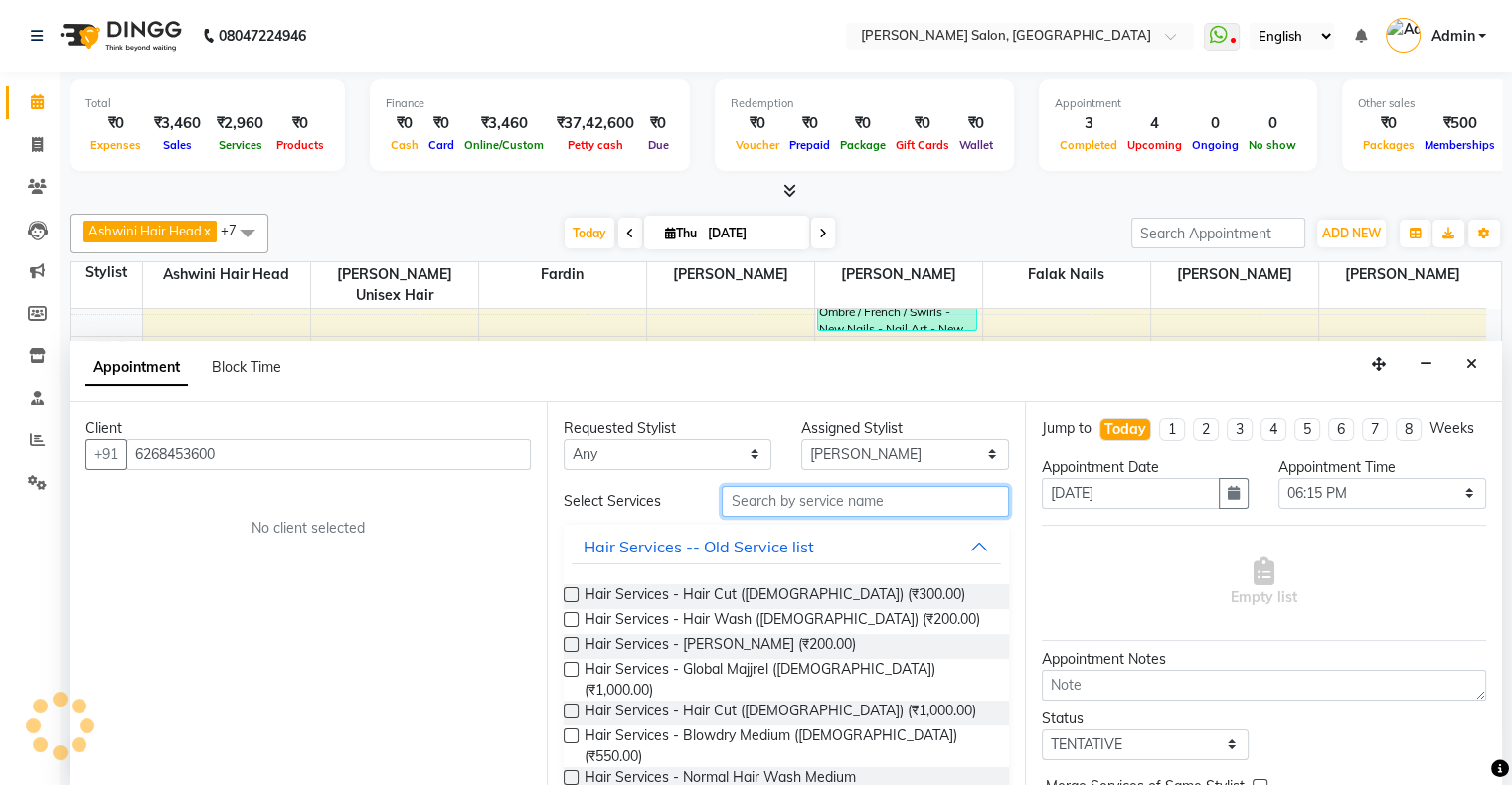 click at bounding box center (865, 501) 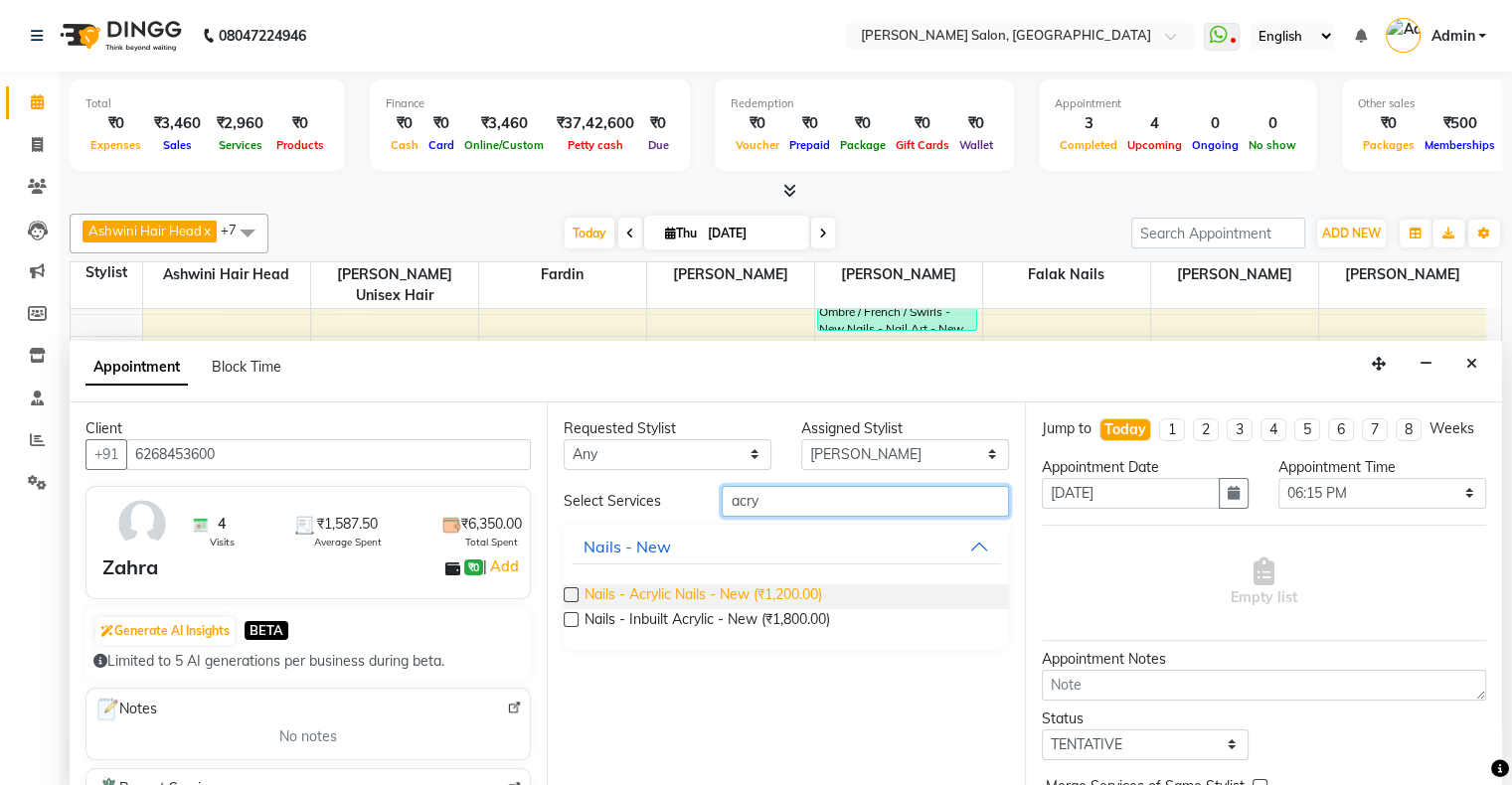 type on "acry" 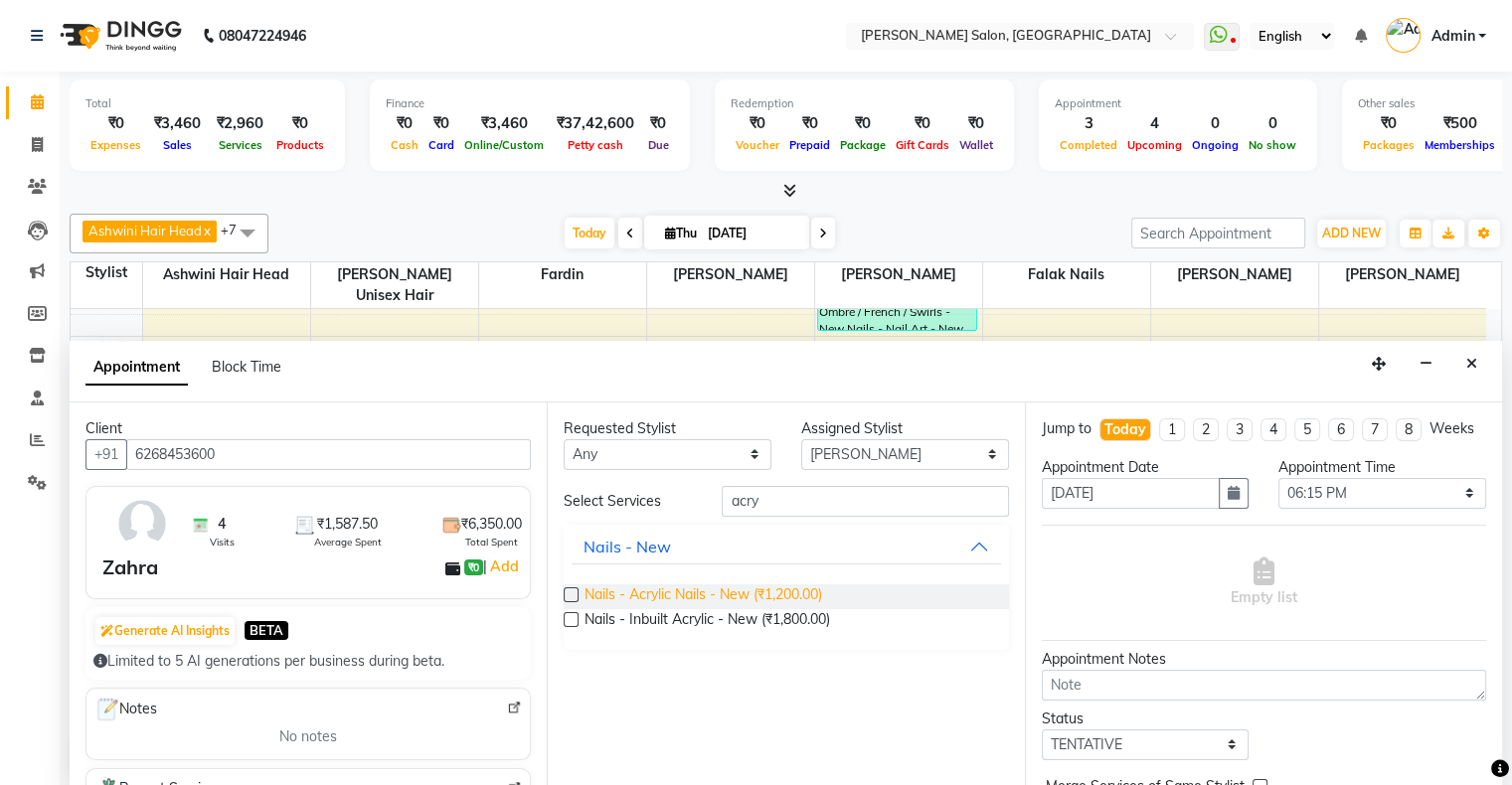 click on "Nails - Acrylic Nails - New (₹1,200.00)" at bounding box center (703, 596) 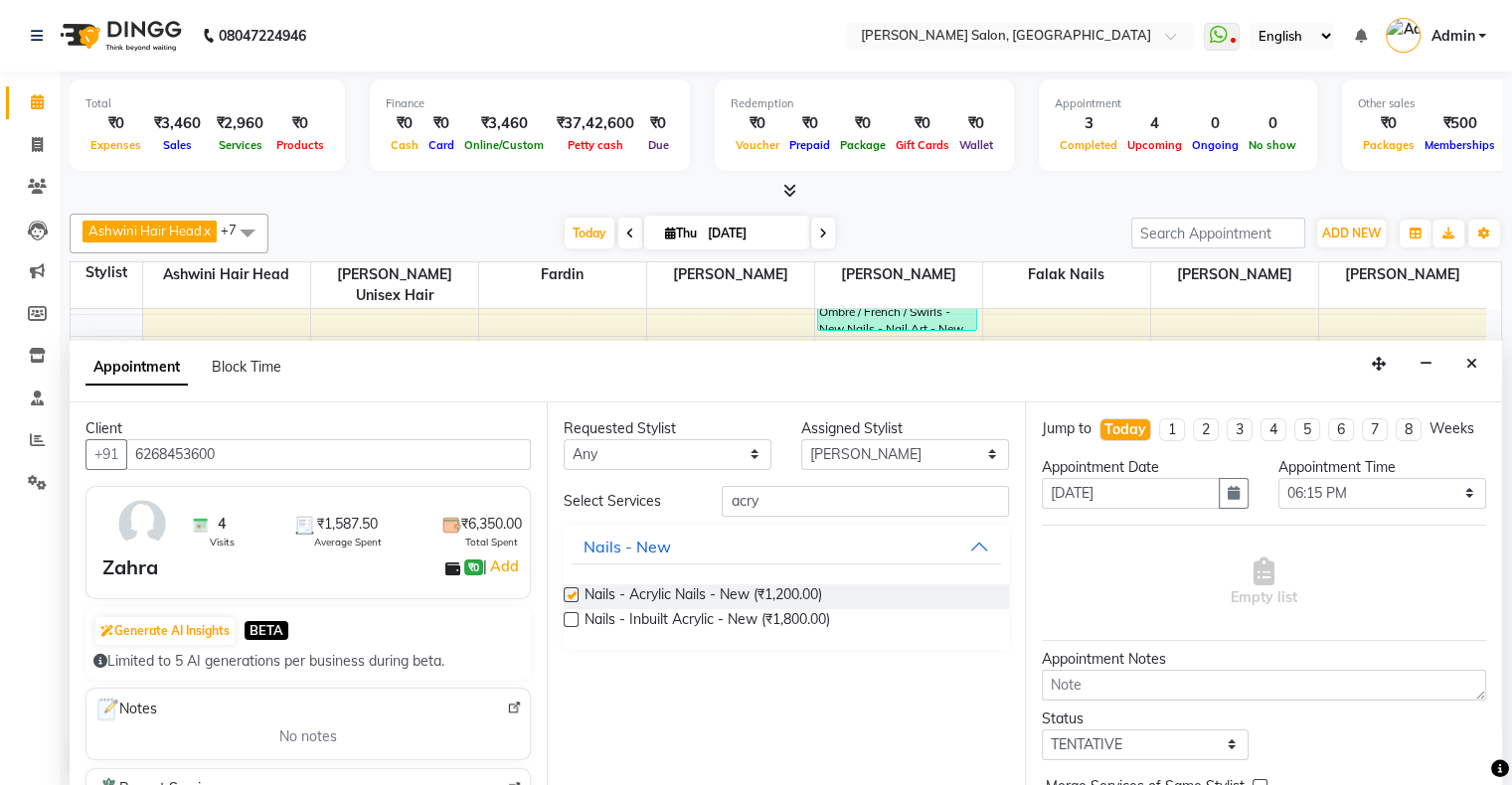 checkbox on "false" 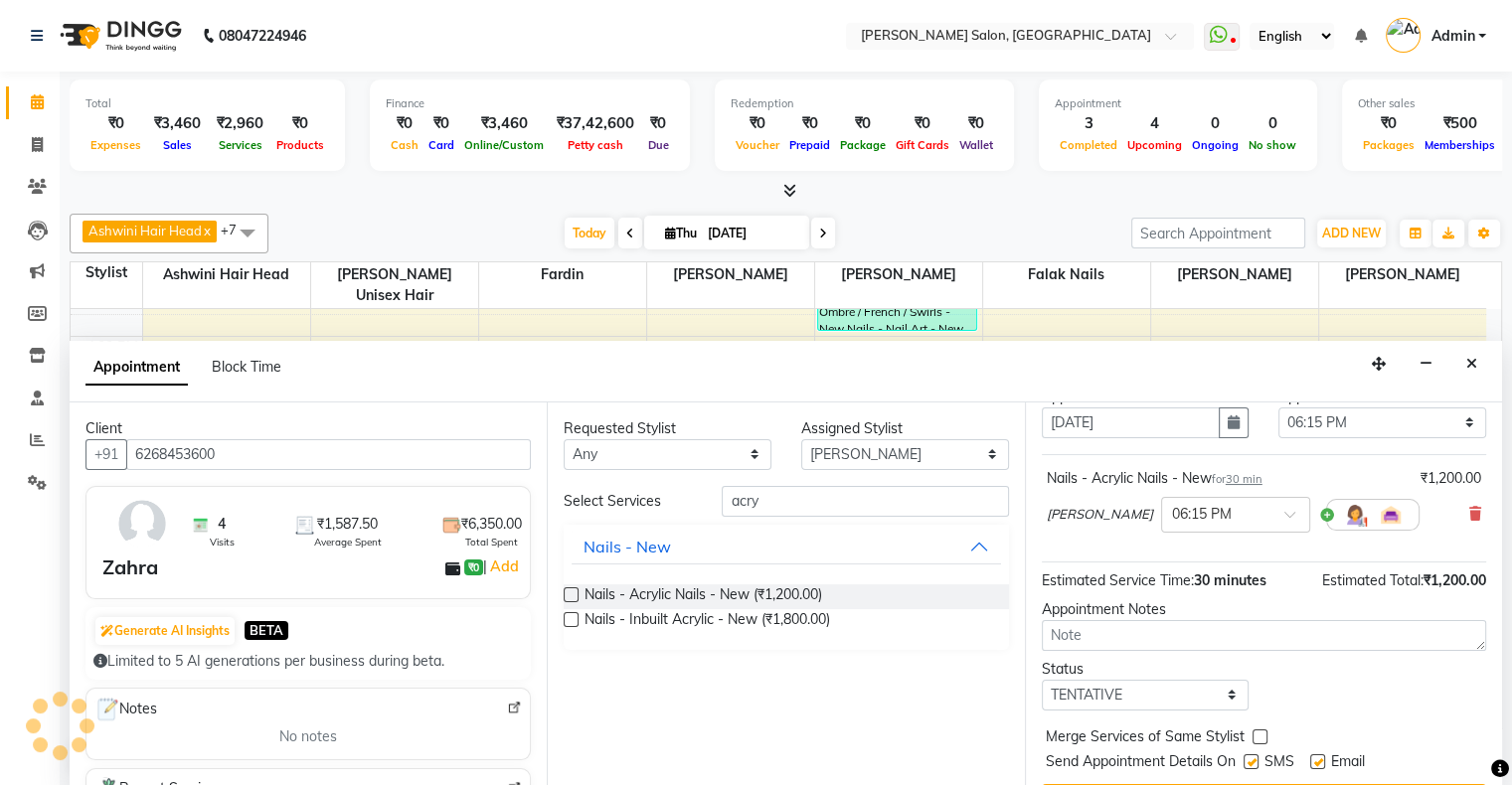 scroll, scrollTop: 136, scrollLeft: 0, axis: vertical 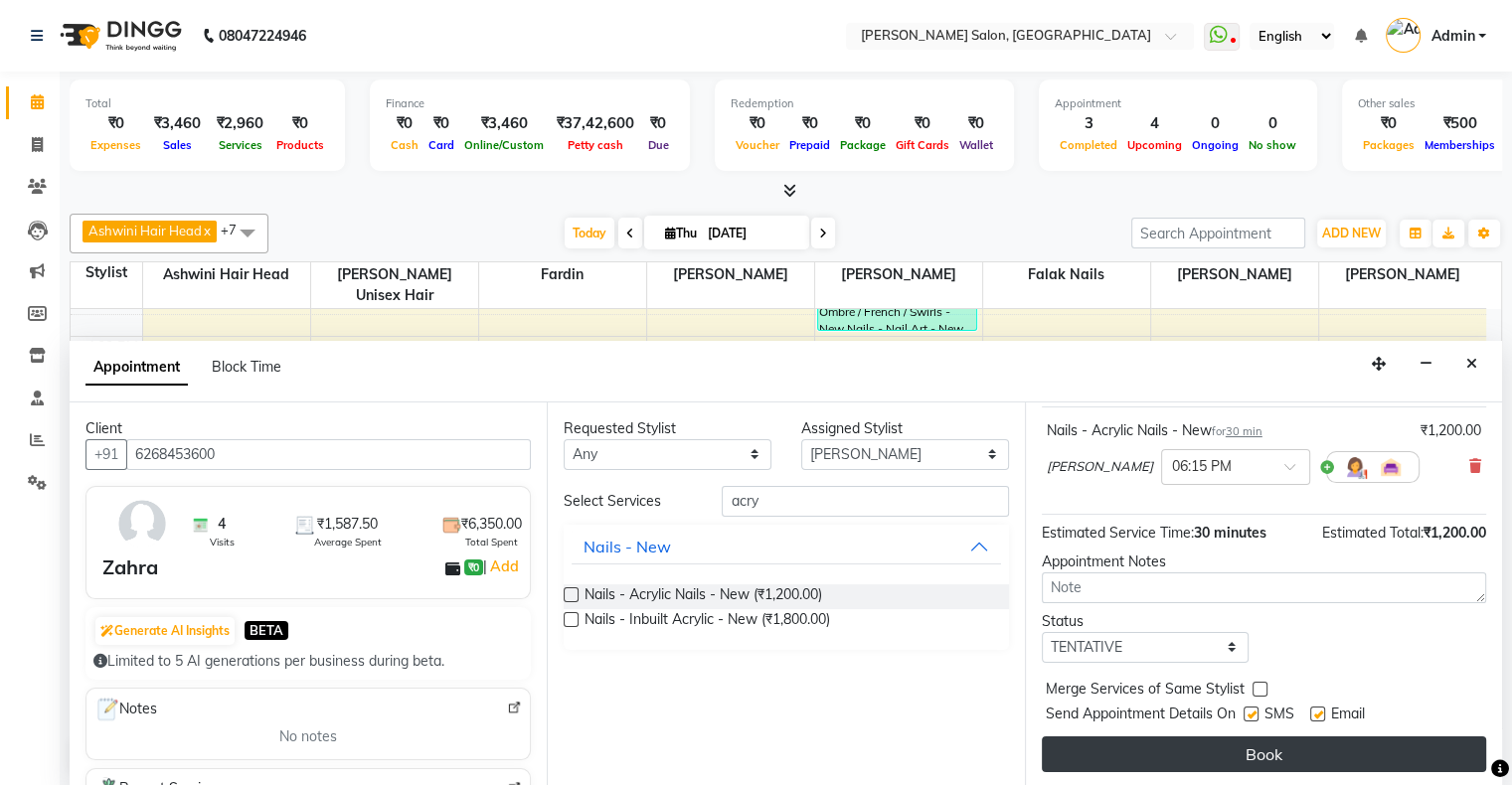 click on "Book" at bounding box center (1263, 754) 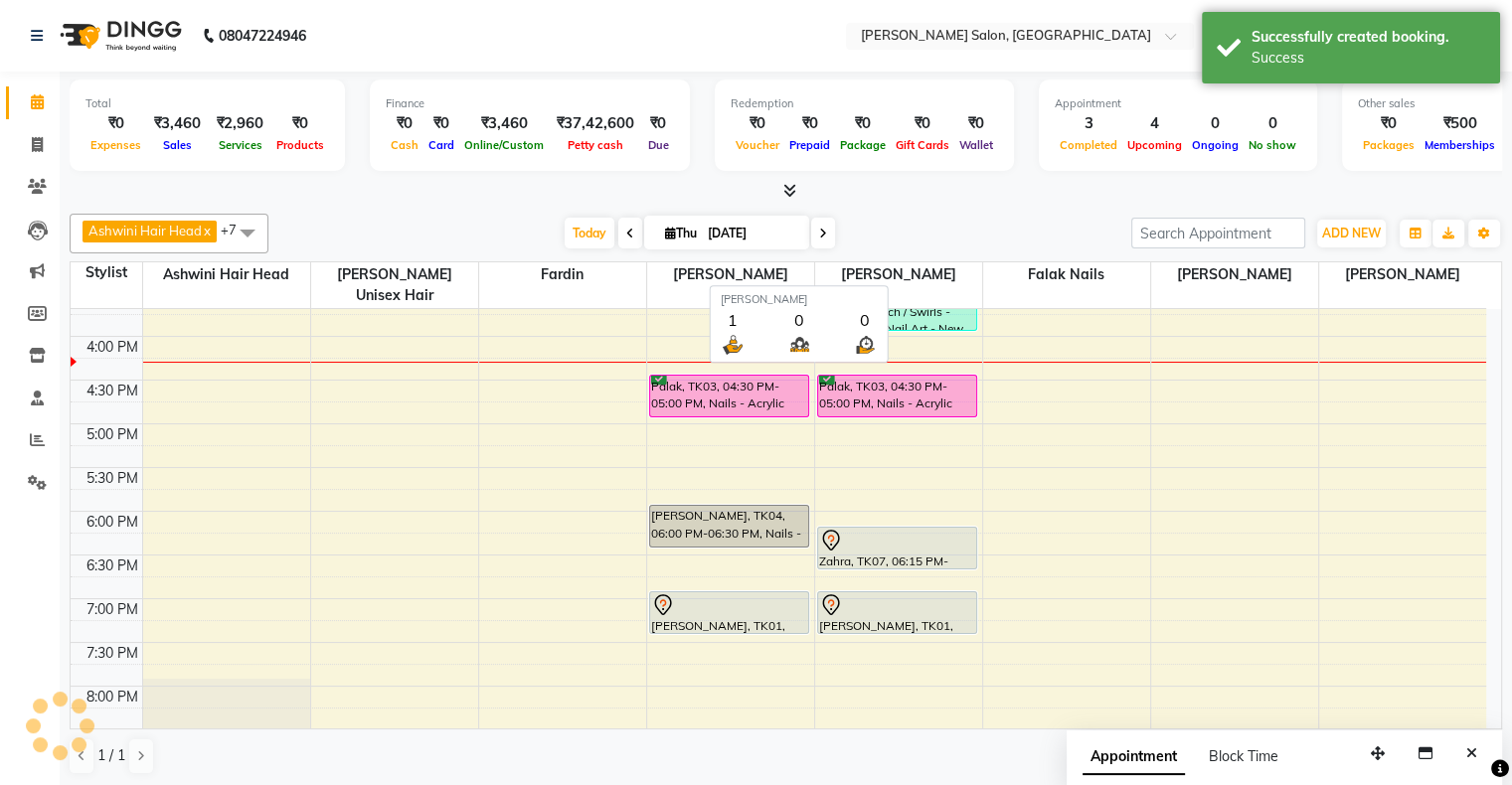 scroll, scrollTop: 0, scrollLeft: 0, axis: both 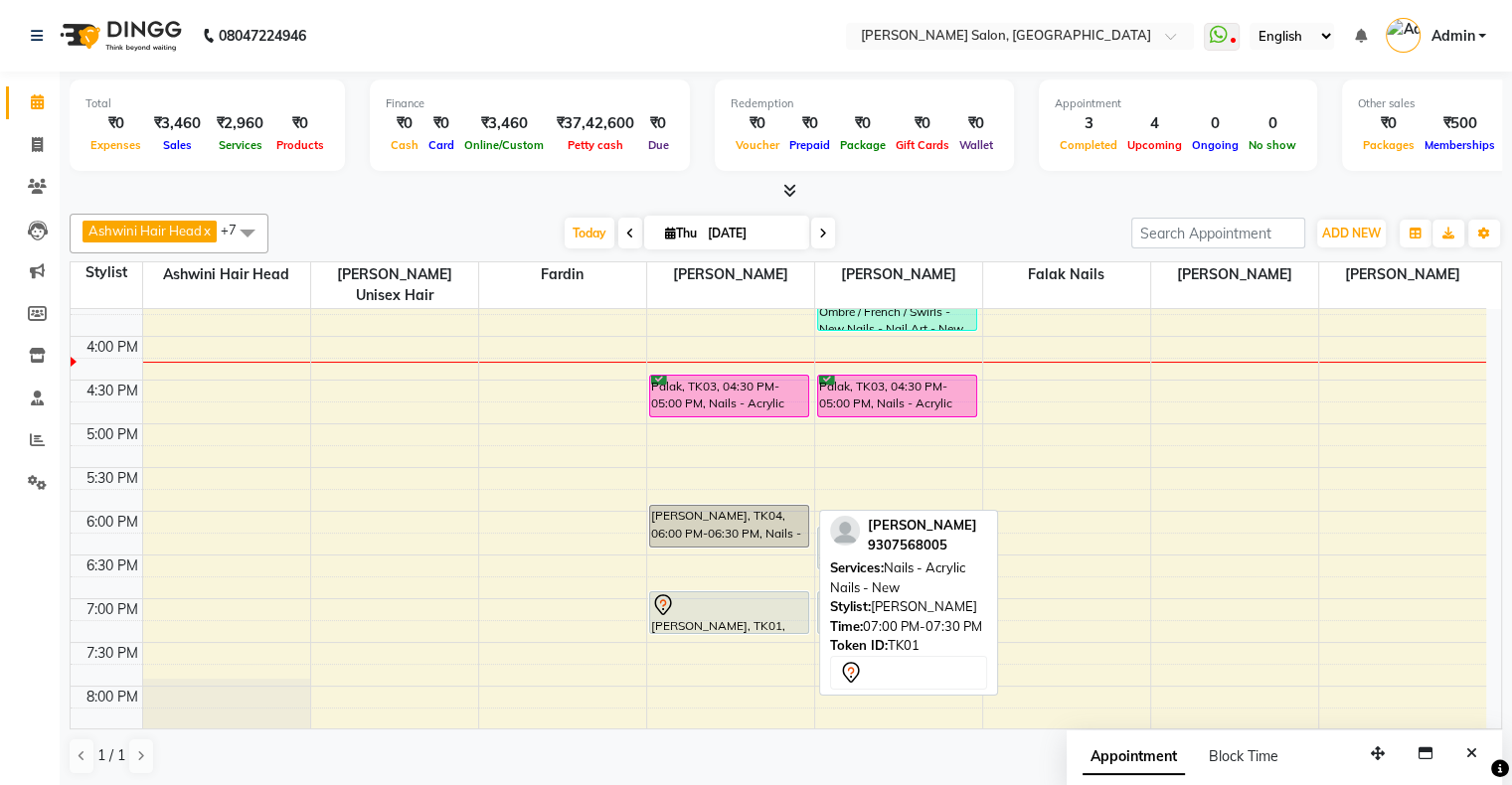 click at bounding box center [730, 605] 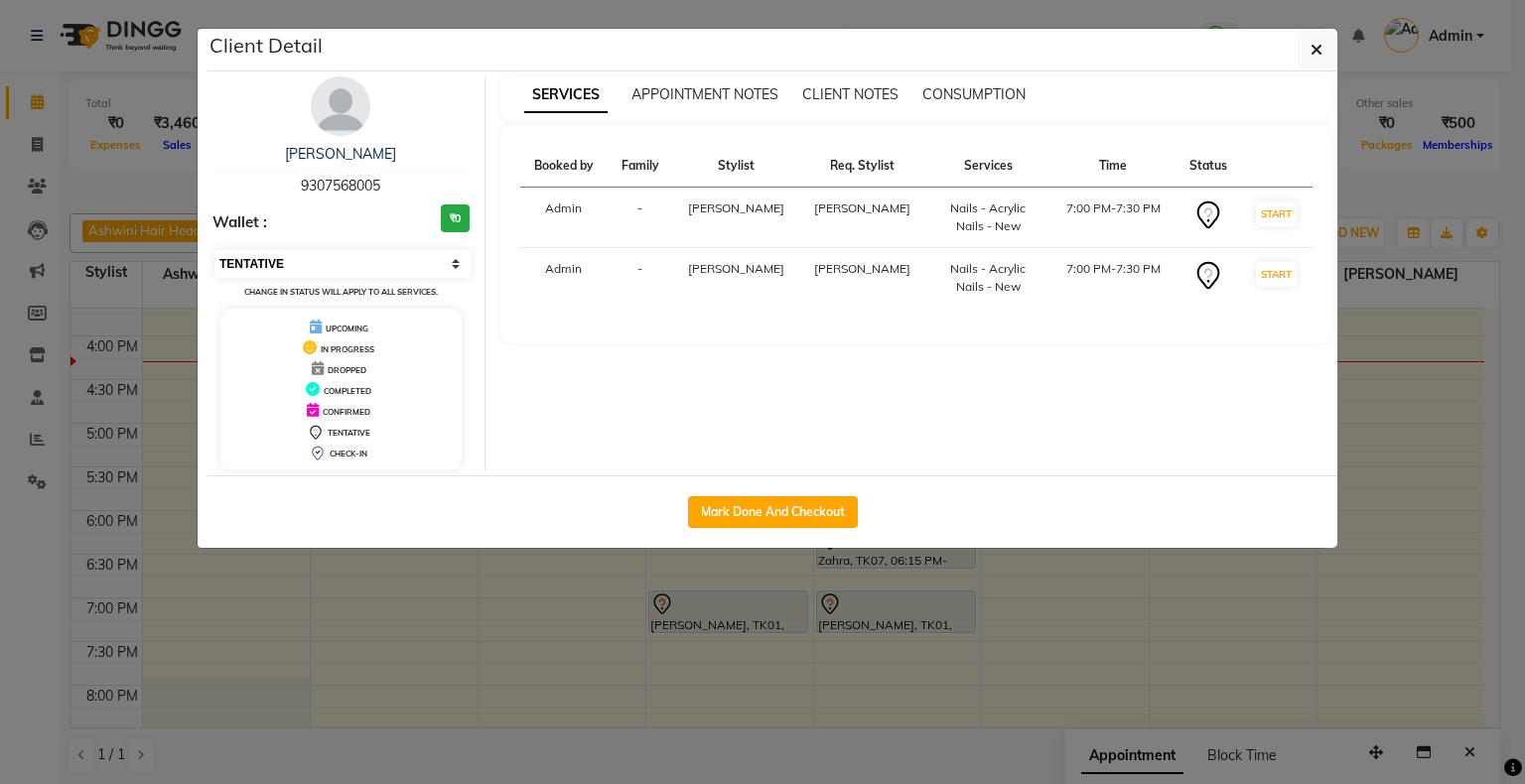 click on "Select IN SERVICE CONFIRMED TENTATIVE CHECK IN MARK DONE DROPPED UPCOMING" at bounding box center (343, 264) 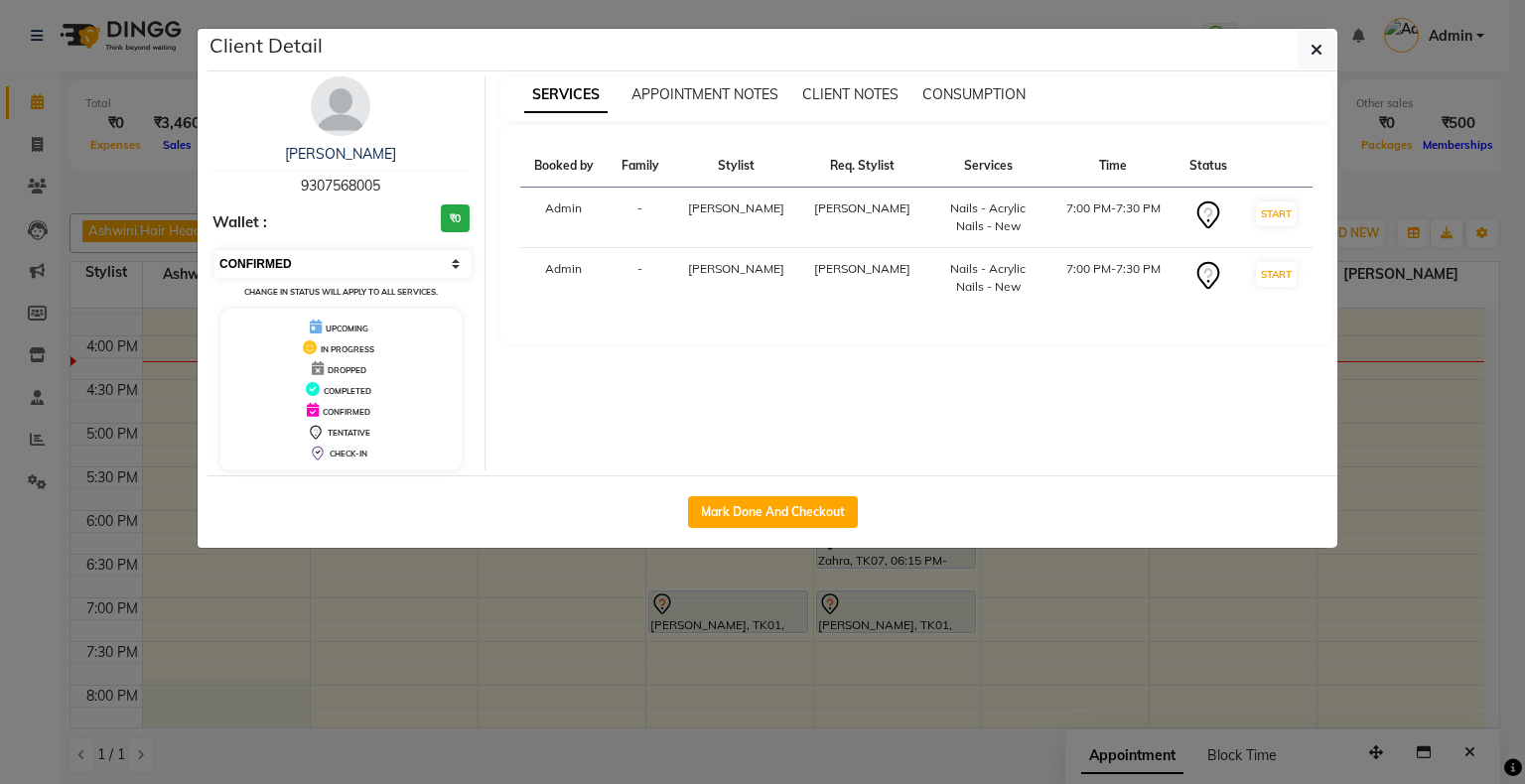 click on "Select IN SERVICE CONFIRMED TENTATIVE CHECK IN MARK DONE DROPPED UPCOMING" at bounding box center (343, 264) 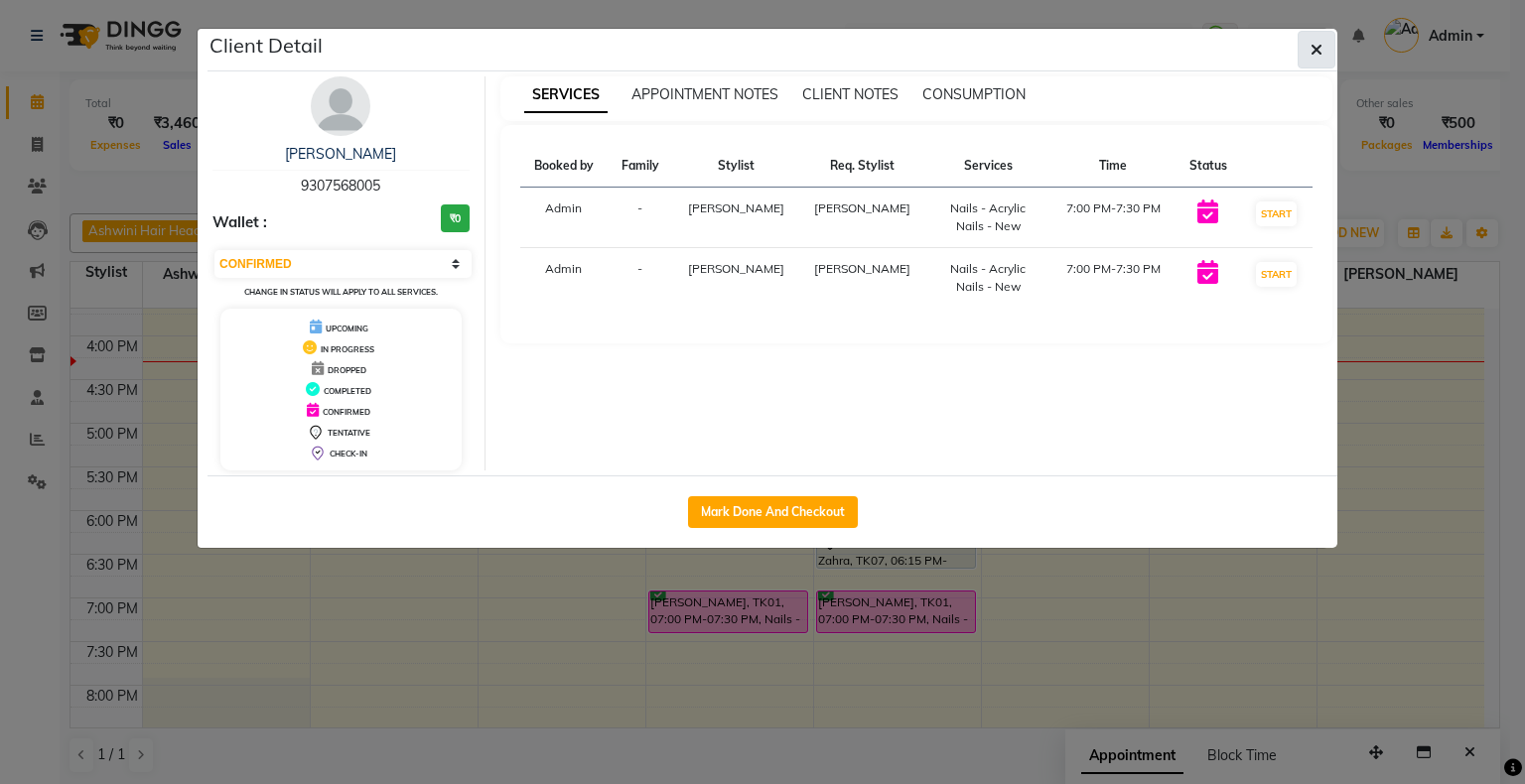 click 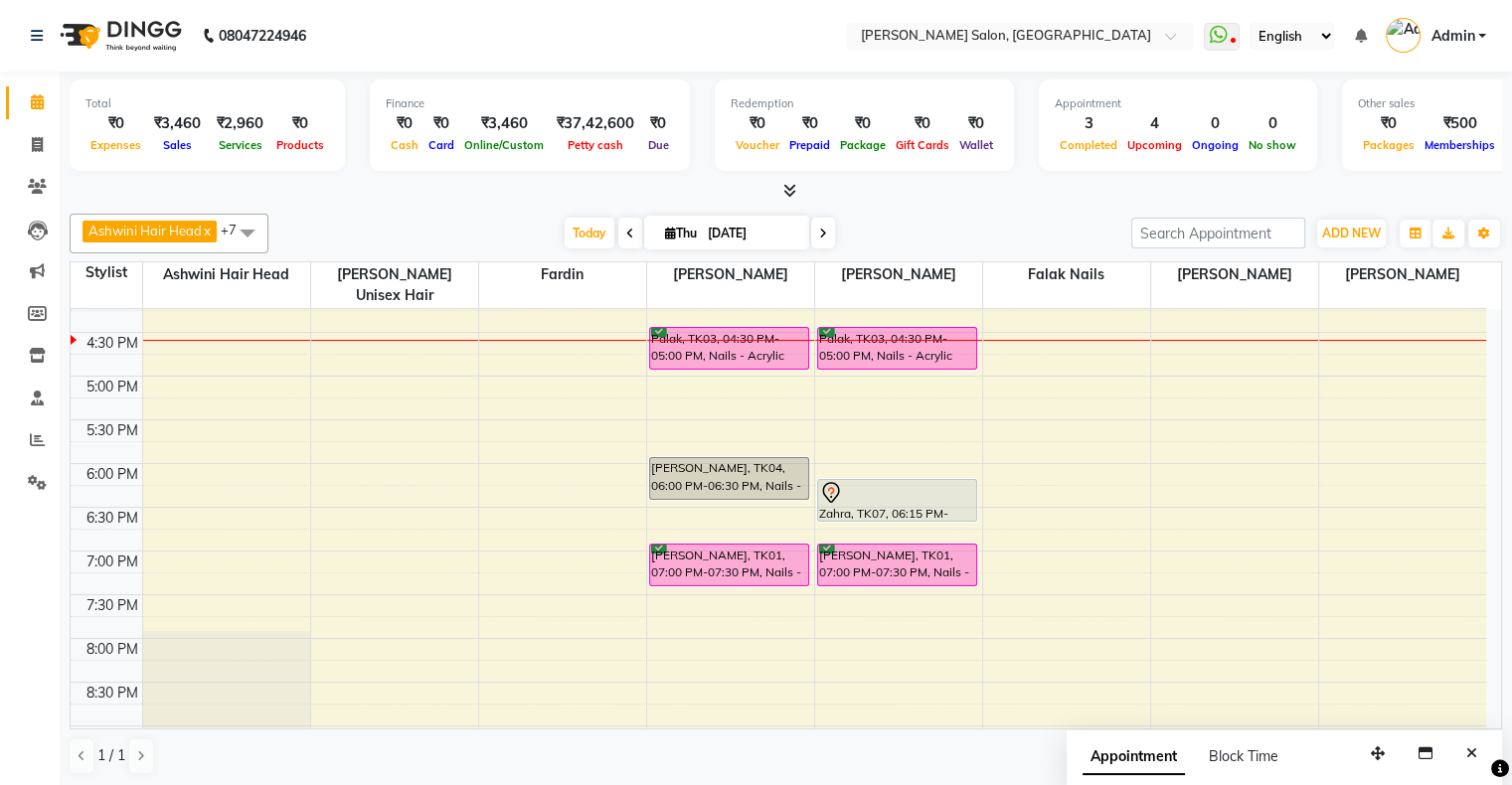 scroll, scrollTop: 486, scrollLeft: 0, axis: vertical 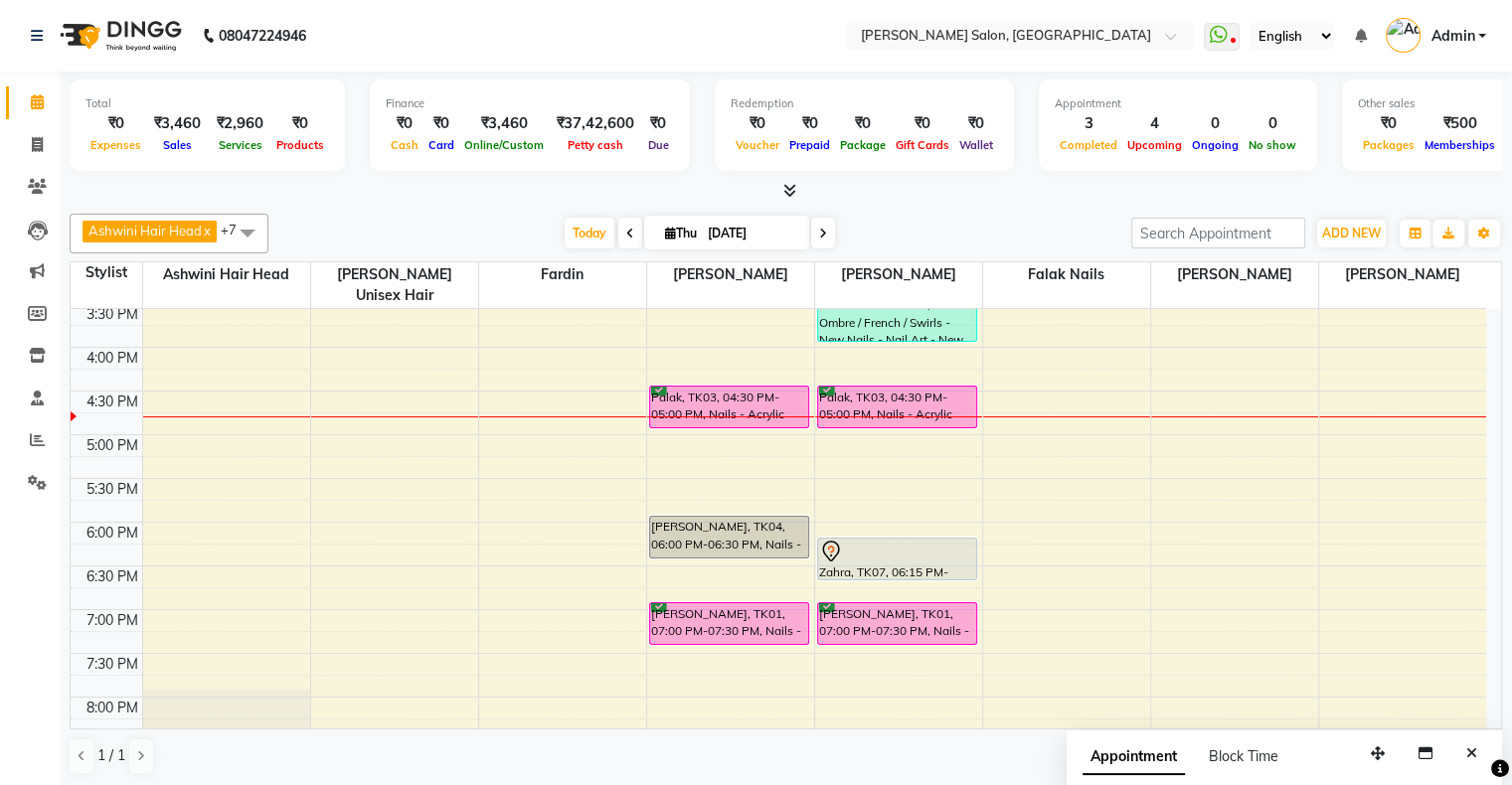 drag, startPoint x: 768, startPoint y: 519, endPoint x: 746, endPoint y: 832, distance: 313.77221 